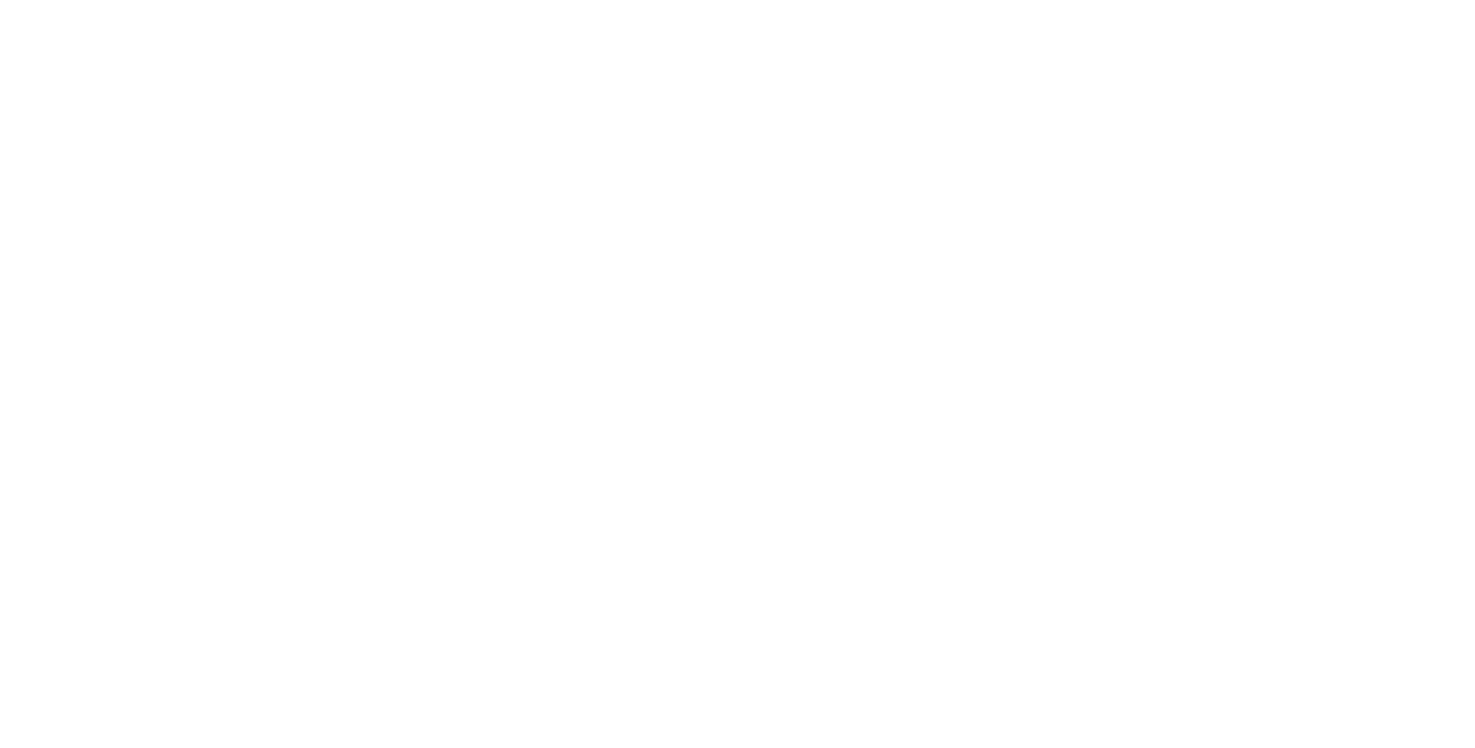 scroll, scrollTop: 0, scrollLeft: 0, axis: both 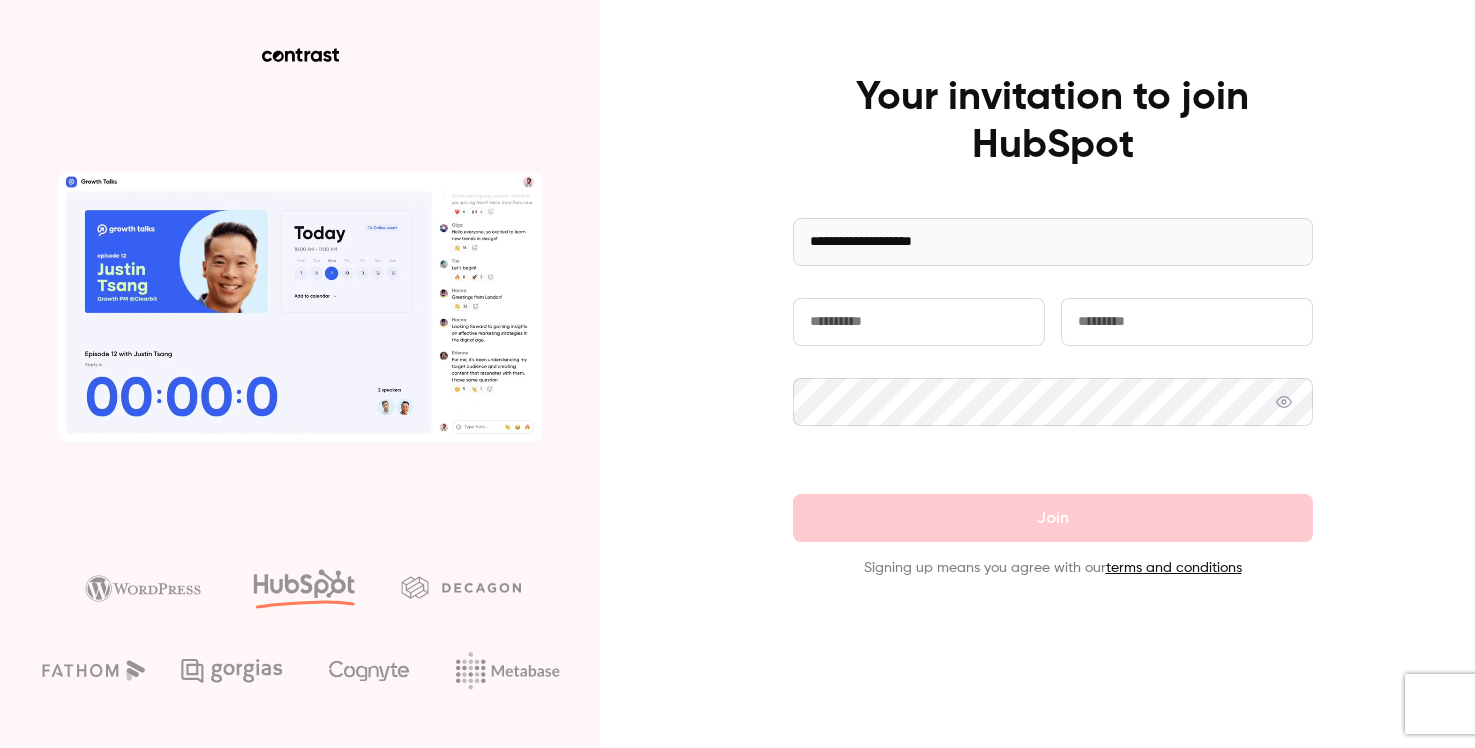 click at bounding box center (919, 322) 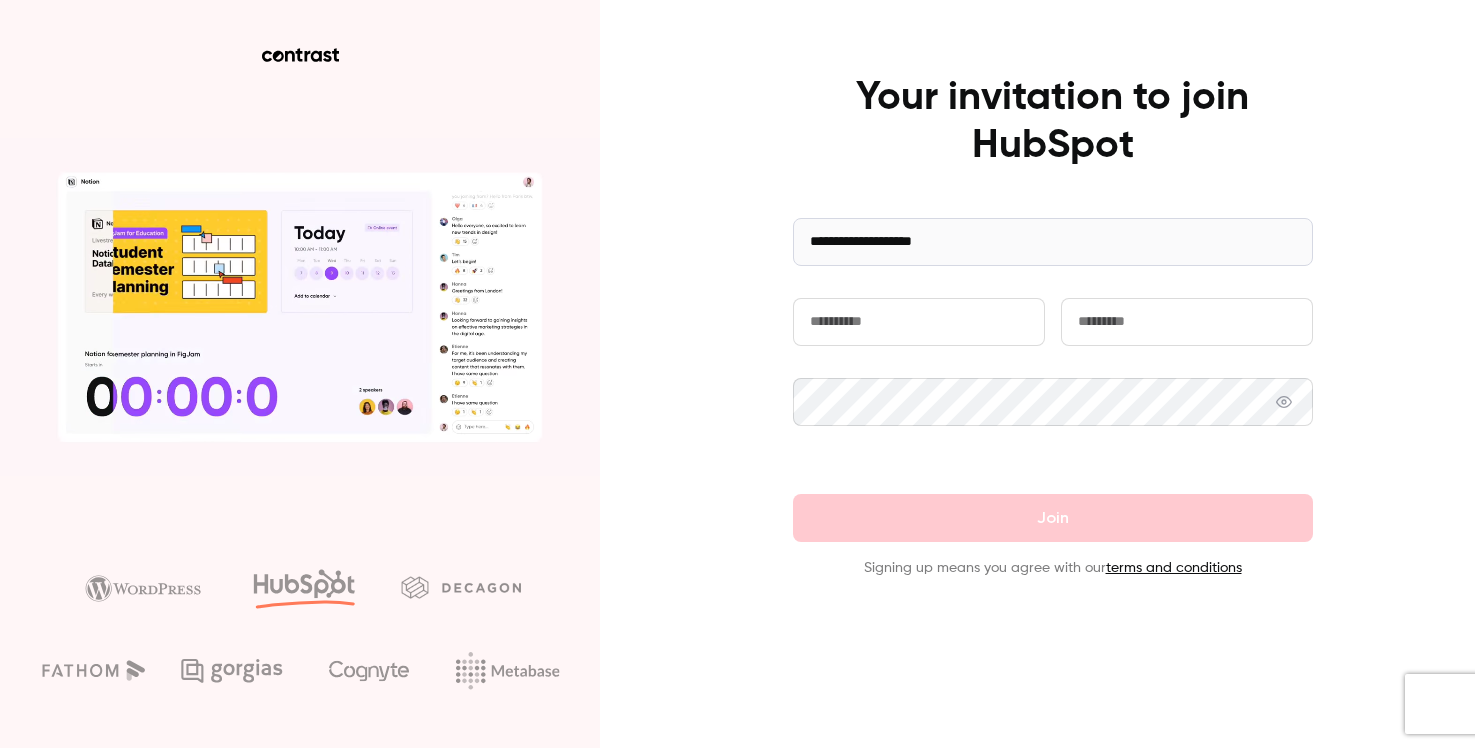 type on "*******" 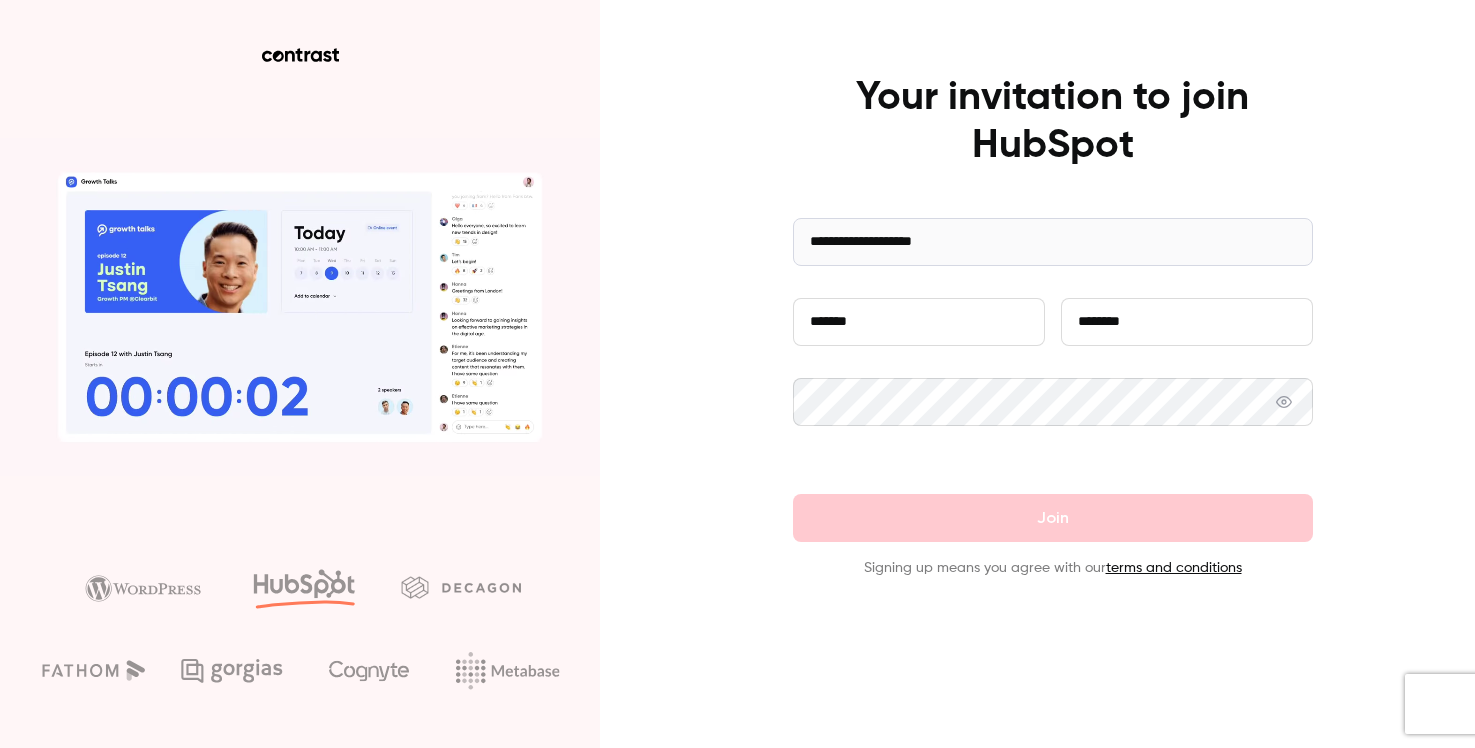 click on "********" at bounding box center (1187, 322) 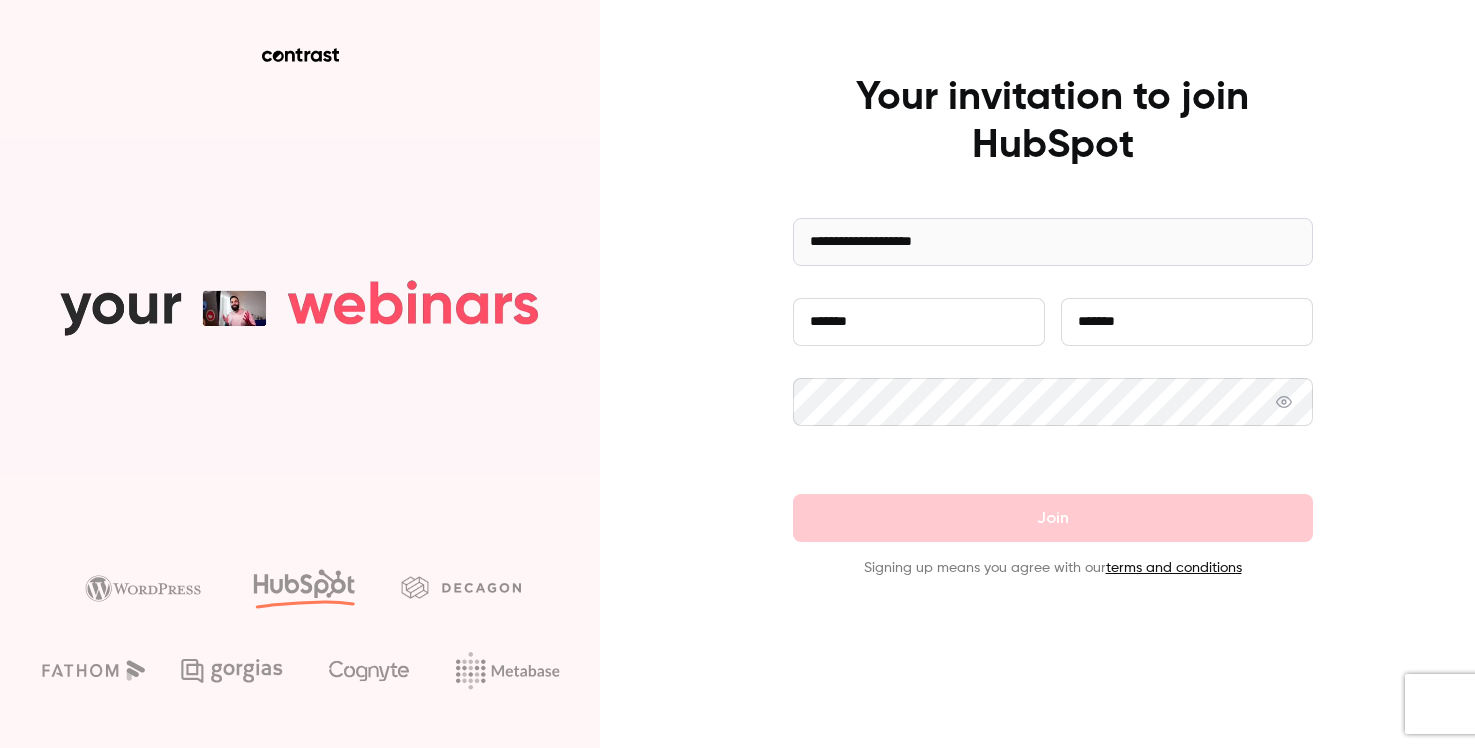 type on "*******" 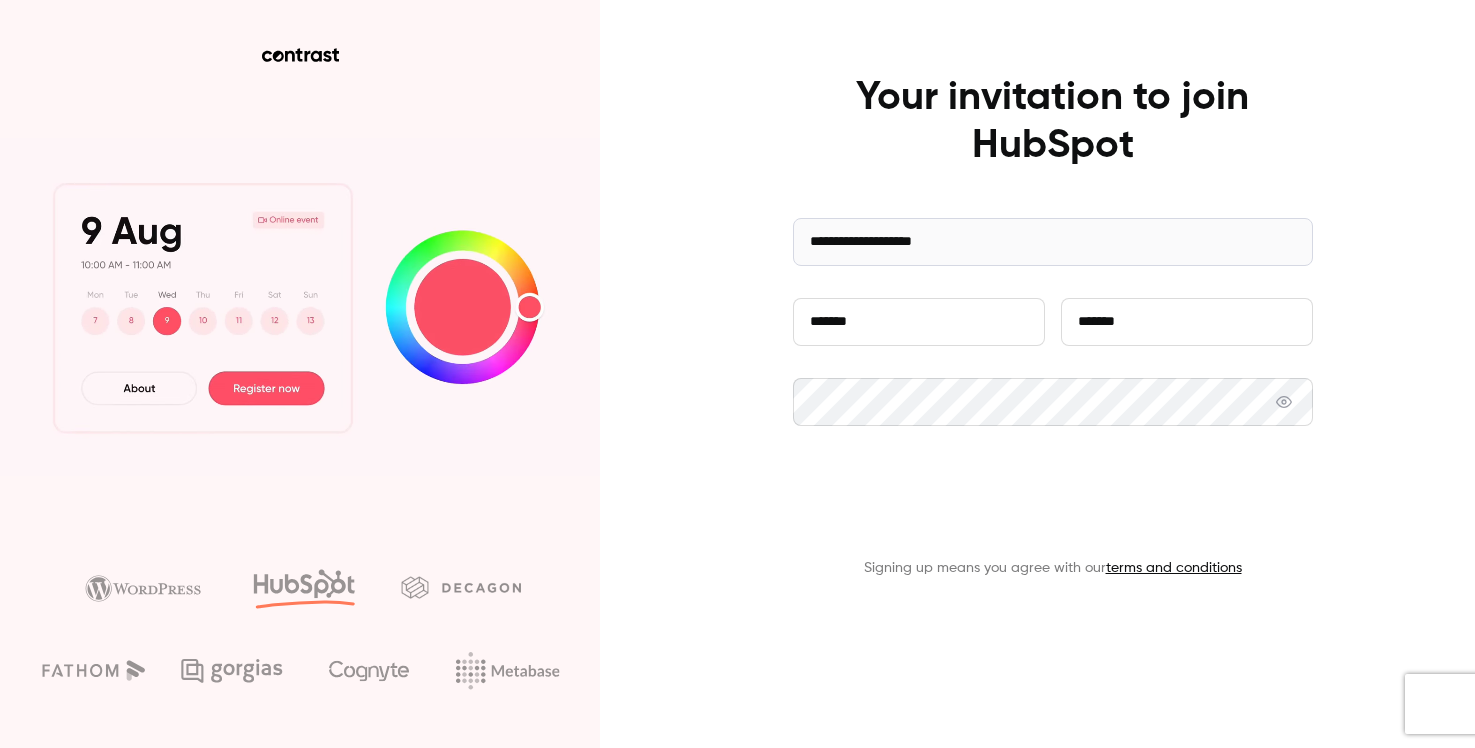 click on "Join" at bounding box center (1053, 518) 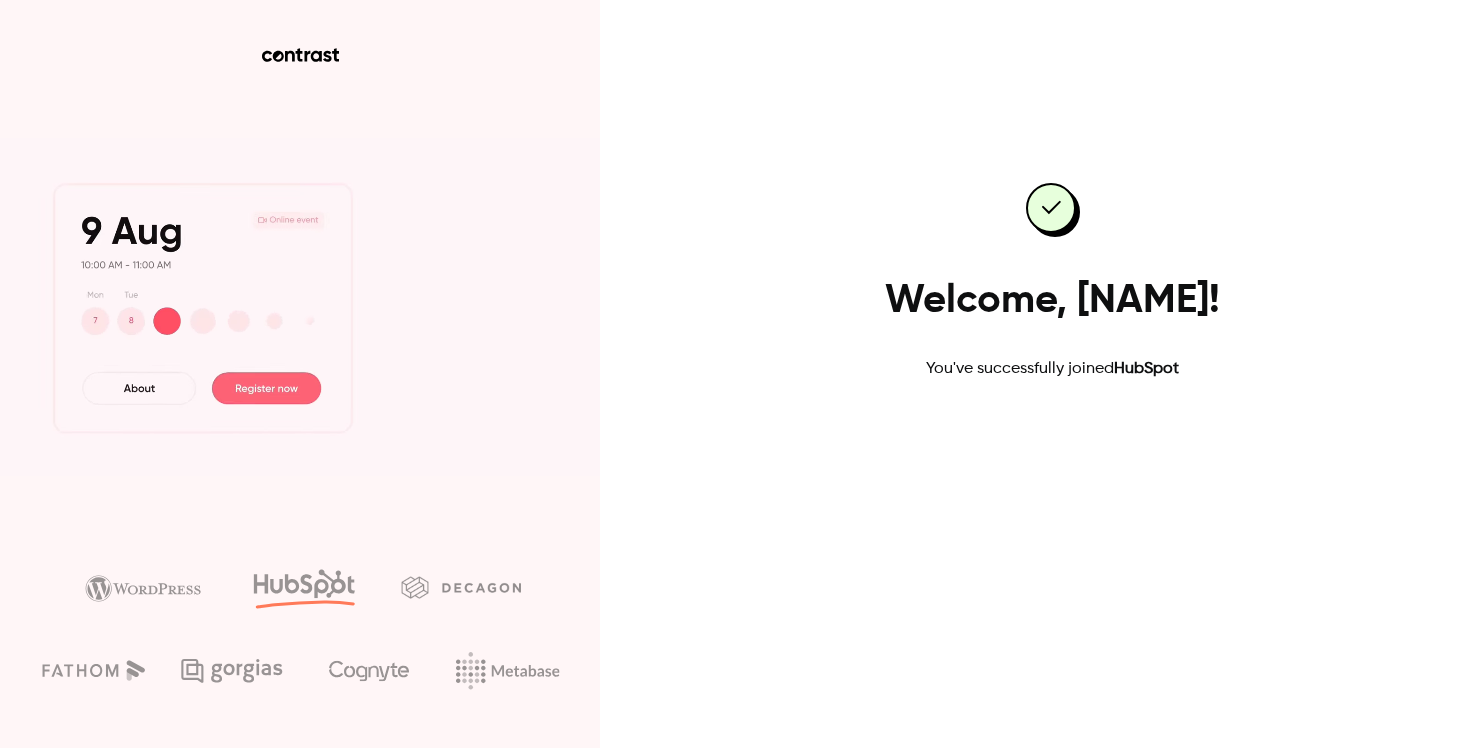 click on "Go to dashboard" at bounding box center (1053, 445) 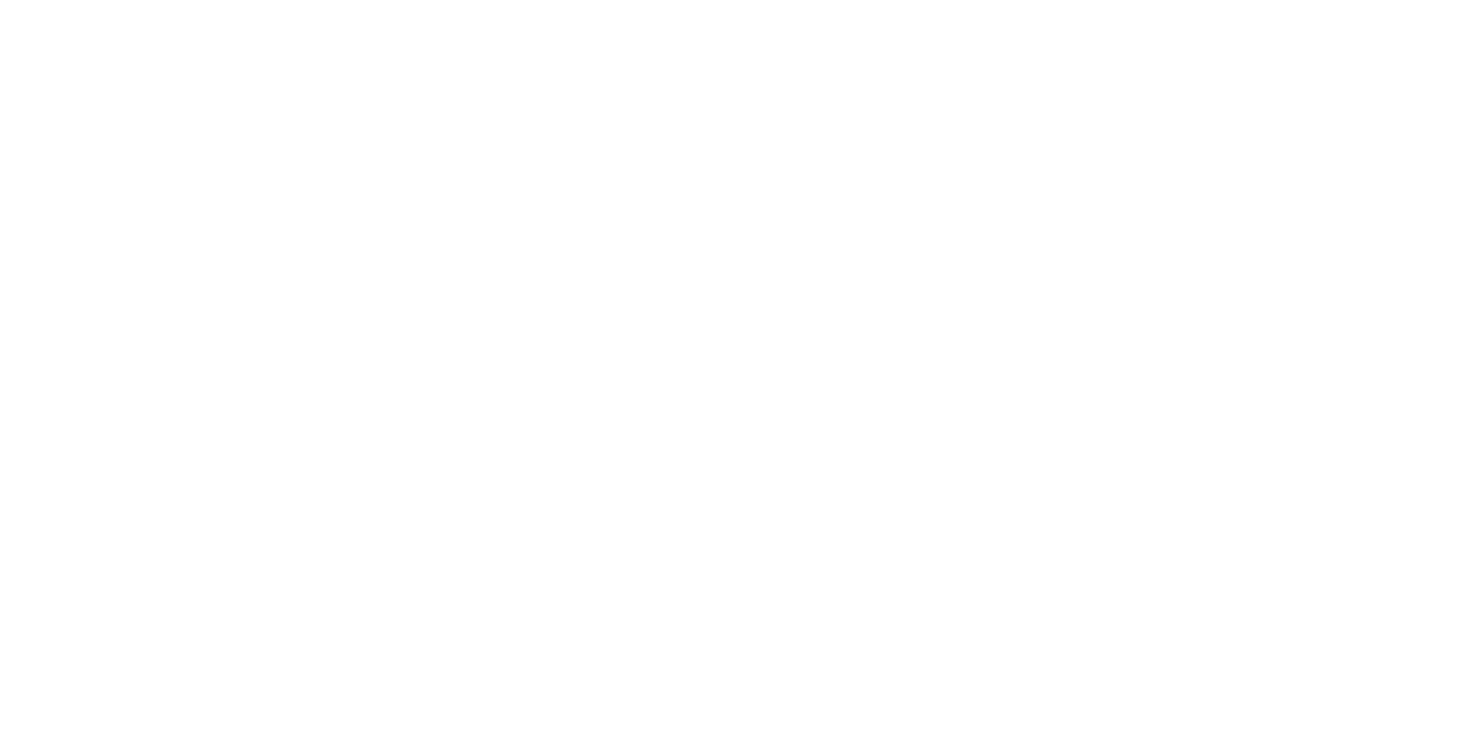 scroll, scrollTop: 0, scrollLeft: 0, axis: both 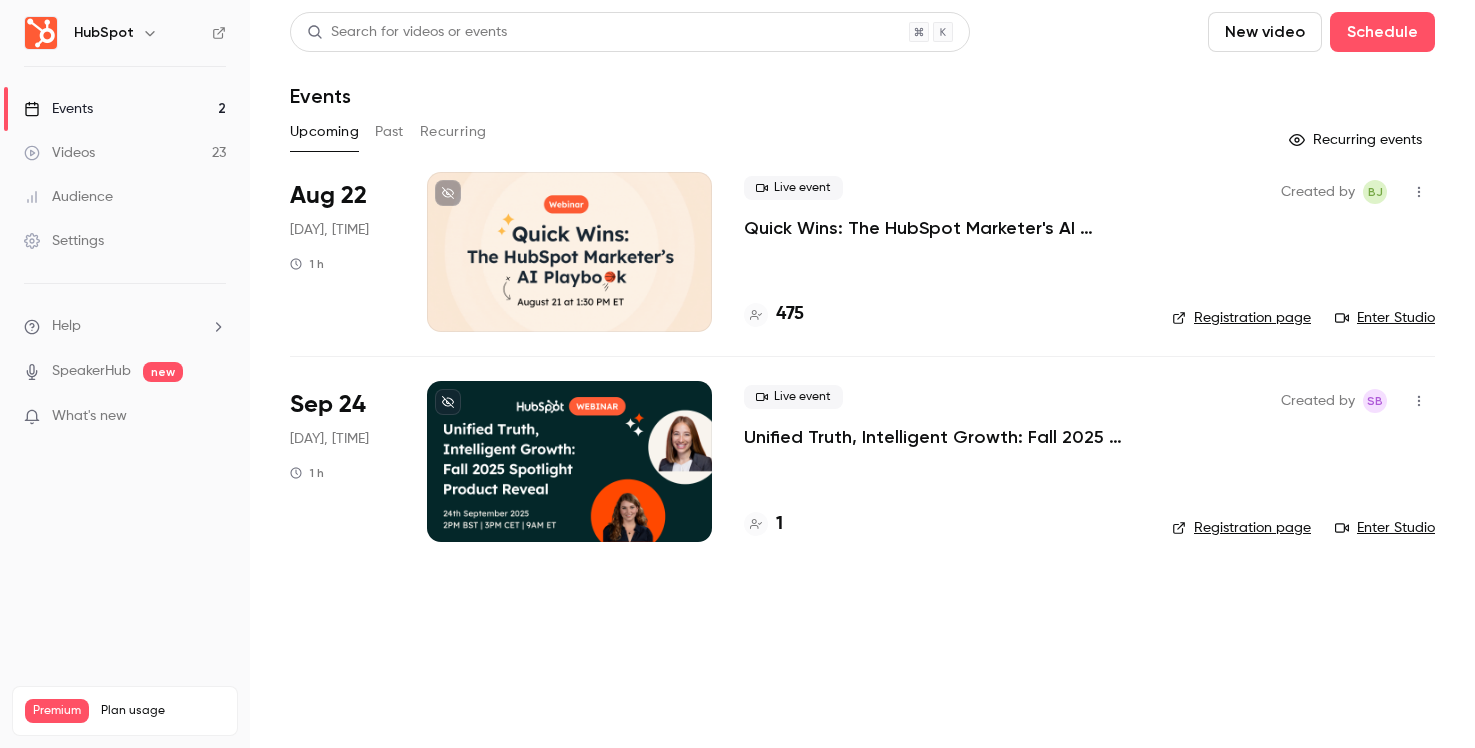 click 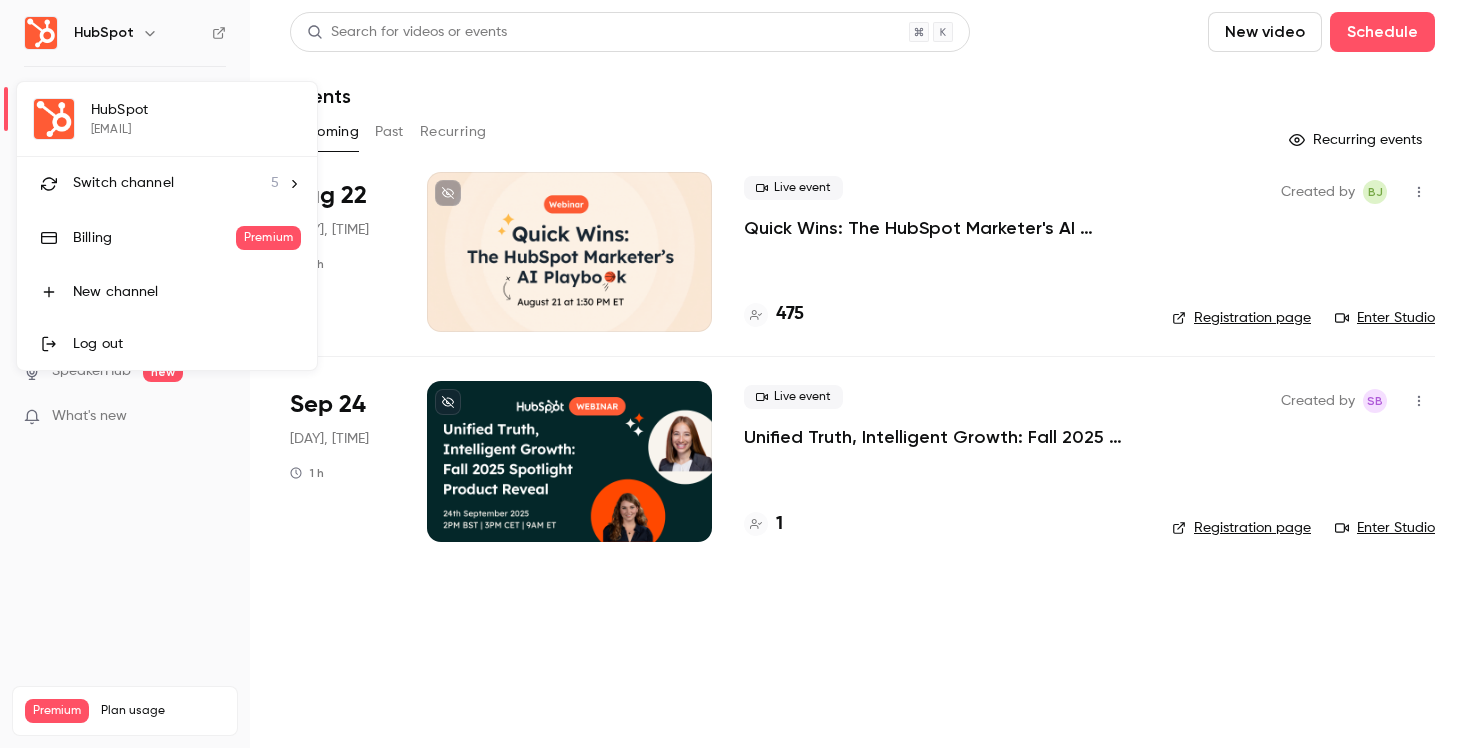 click 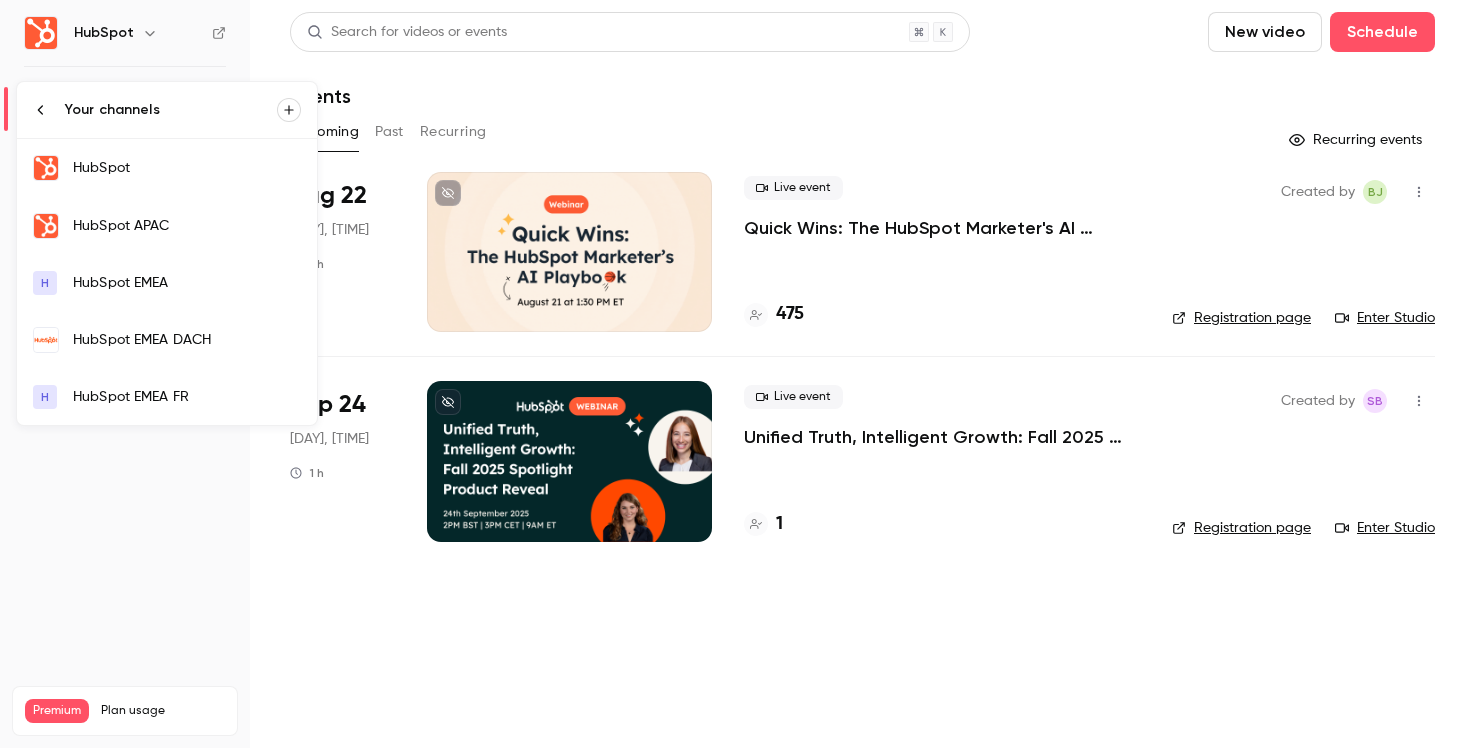 click on "HubSpot APAC" at bounding box center [187, 226] 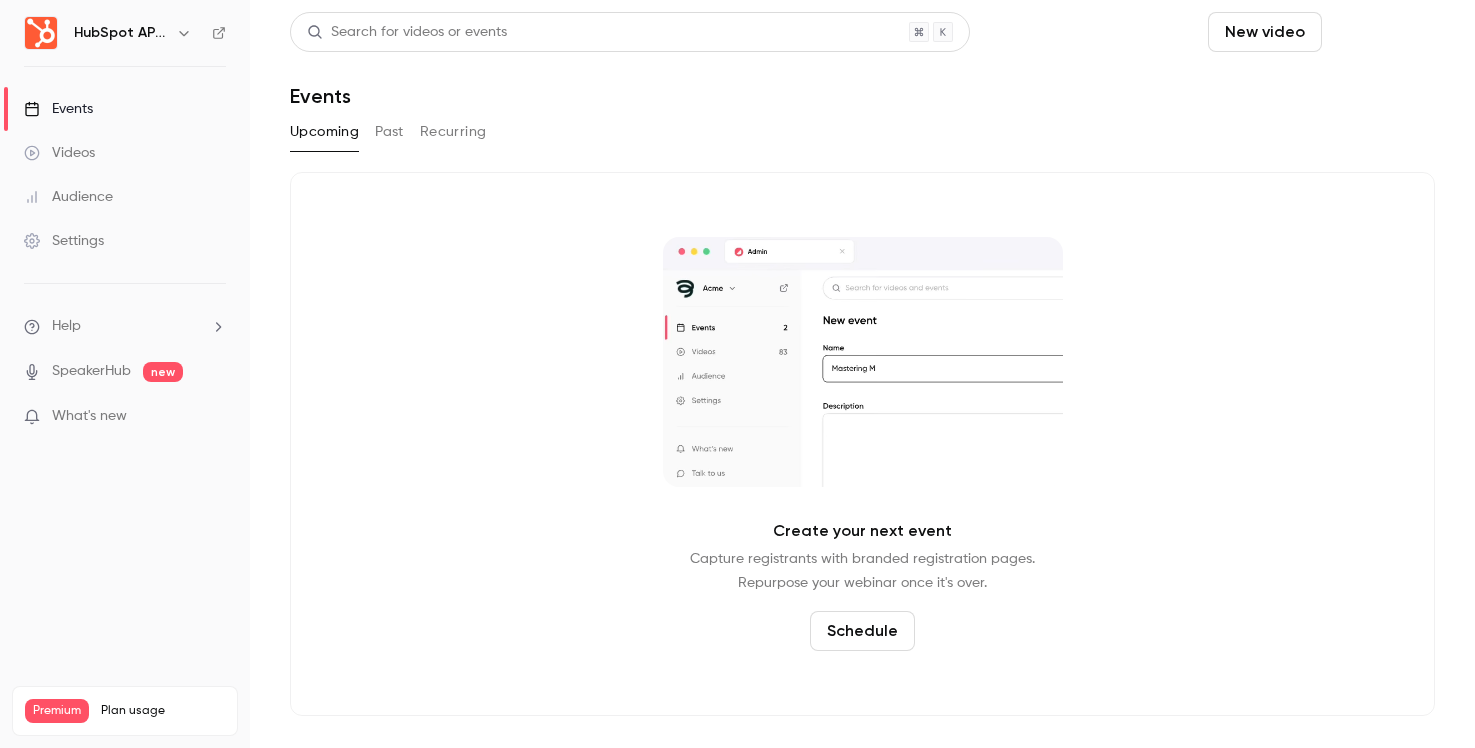 click on "Schedule" at bounding box center (1382, 32) 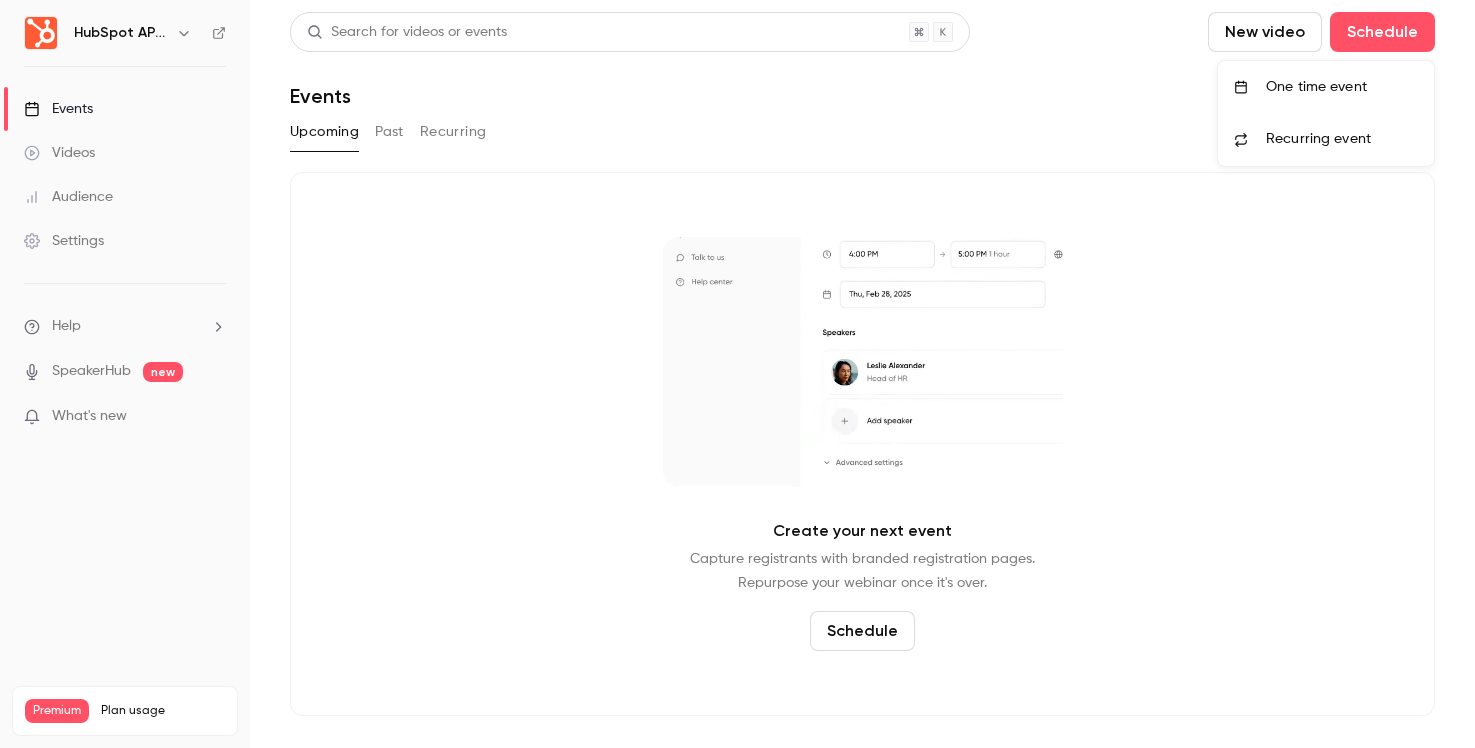 click on "One time event" at bounding box center [1342, 87] 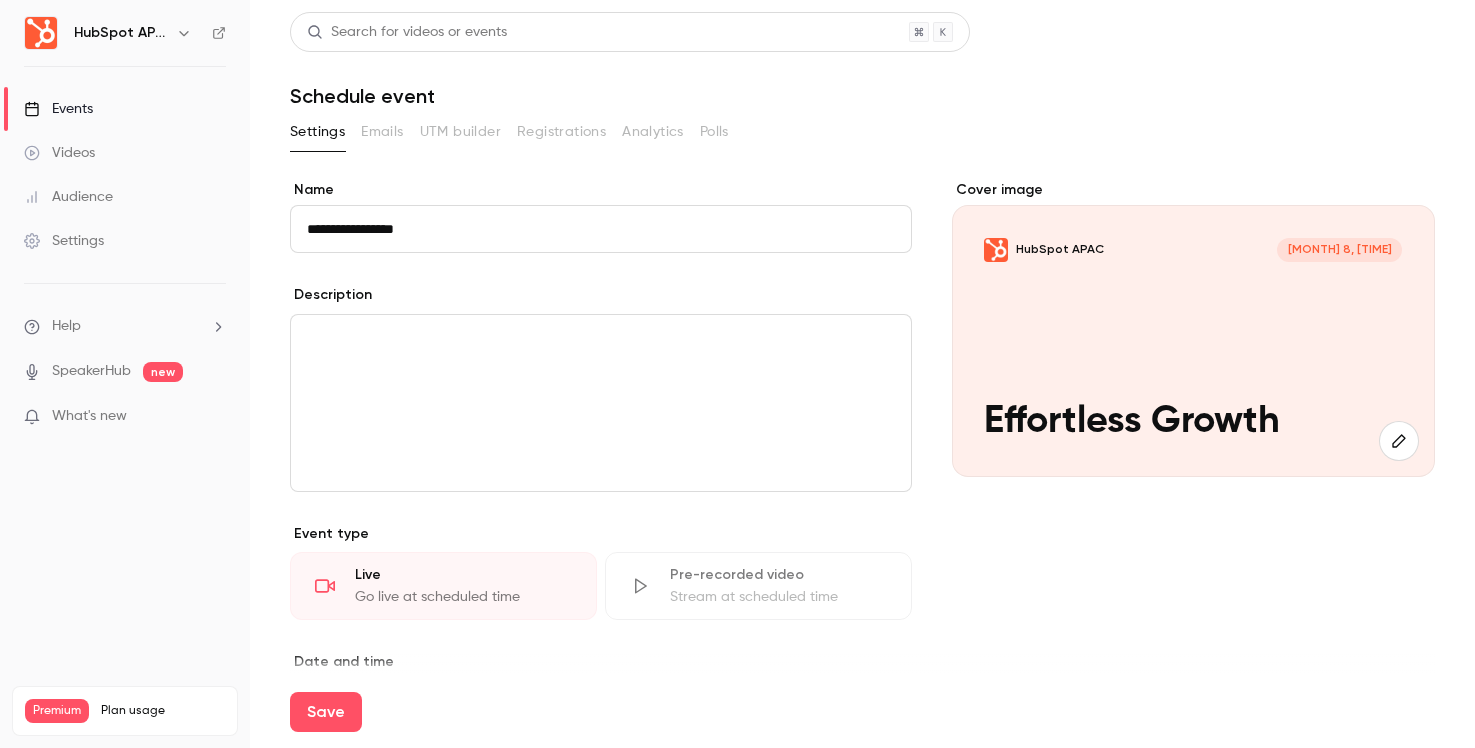 click on "**********" at bounding box center (601, 229) 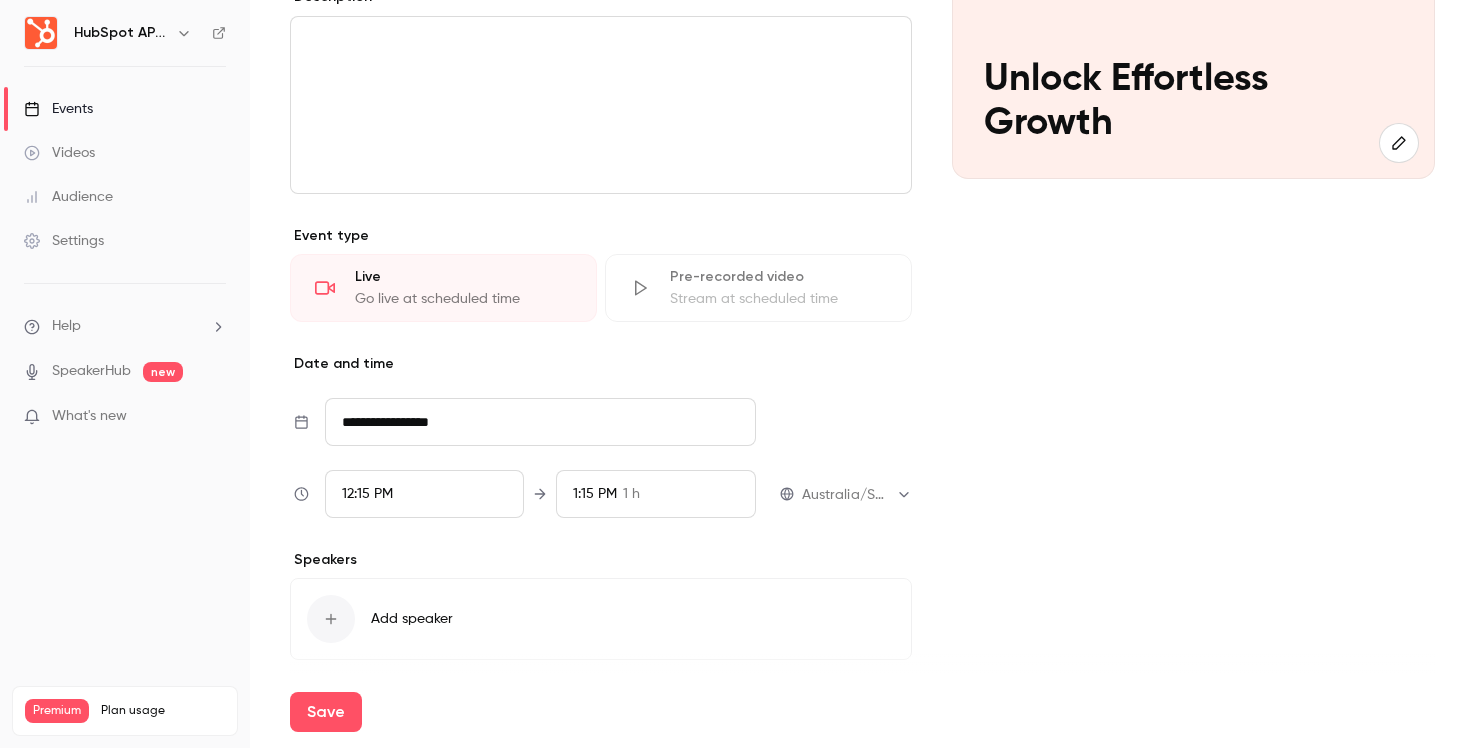 scroll, scrollTop: 370, scrollLeft: 0, axis: vertical 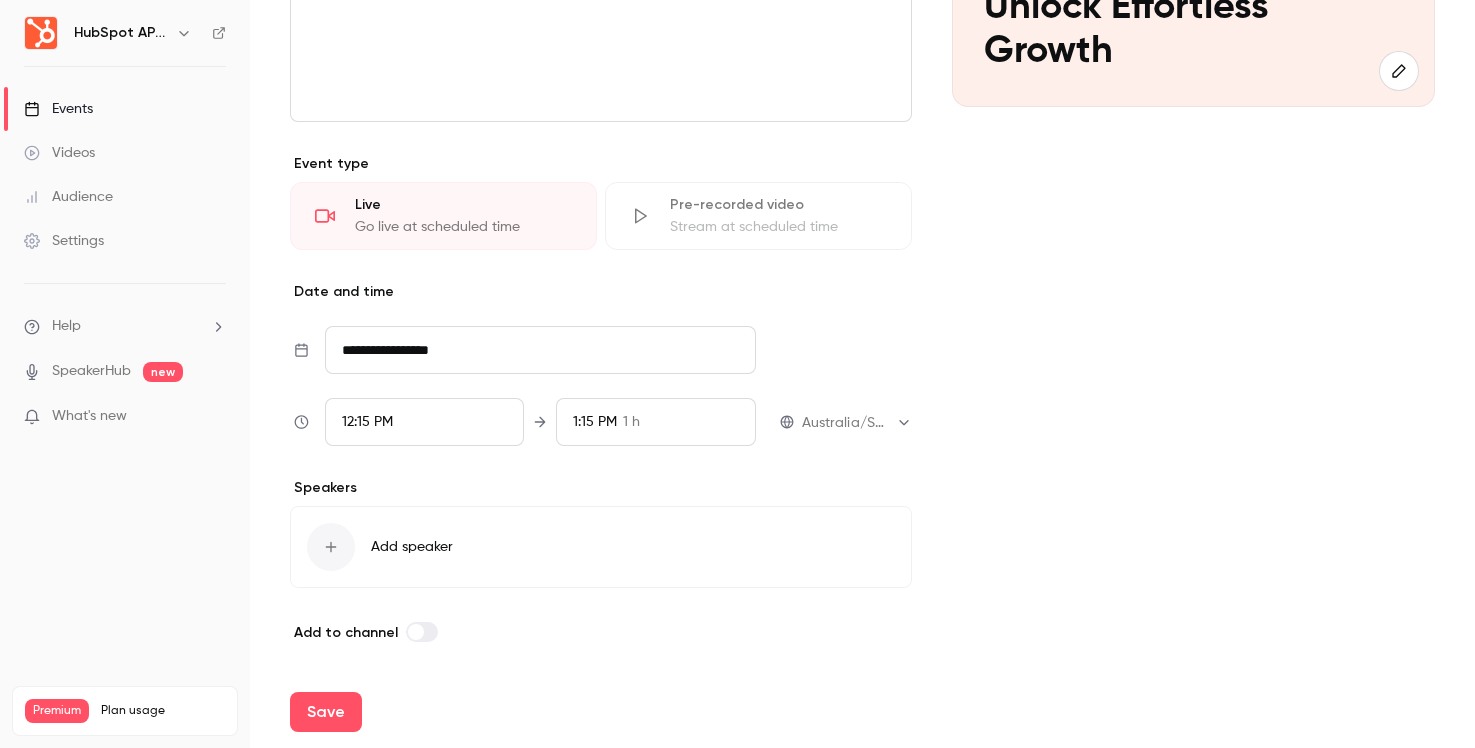 type on "**********" 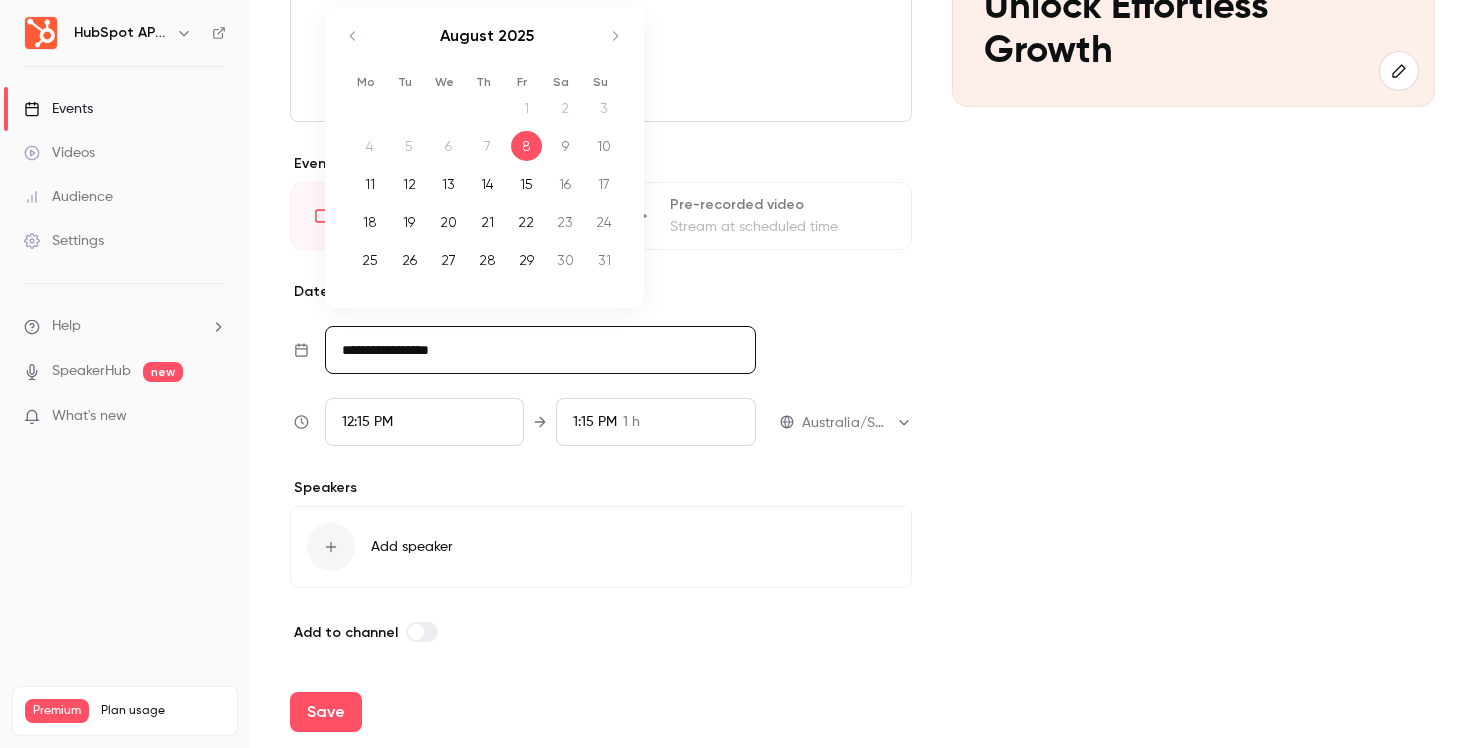 click 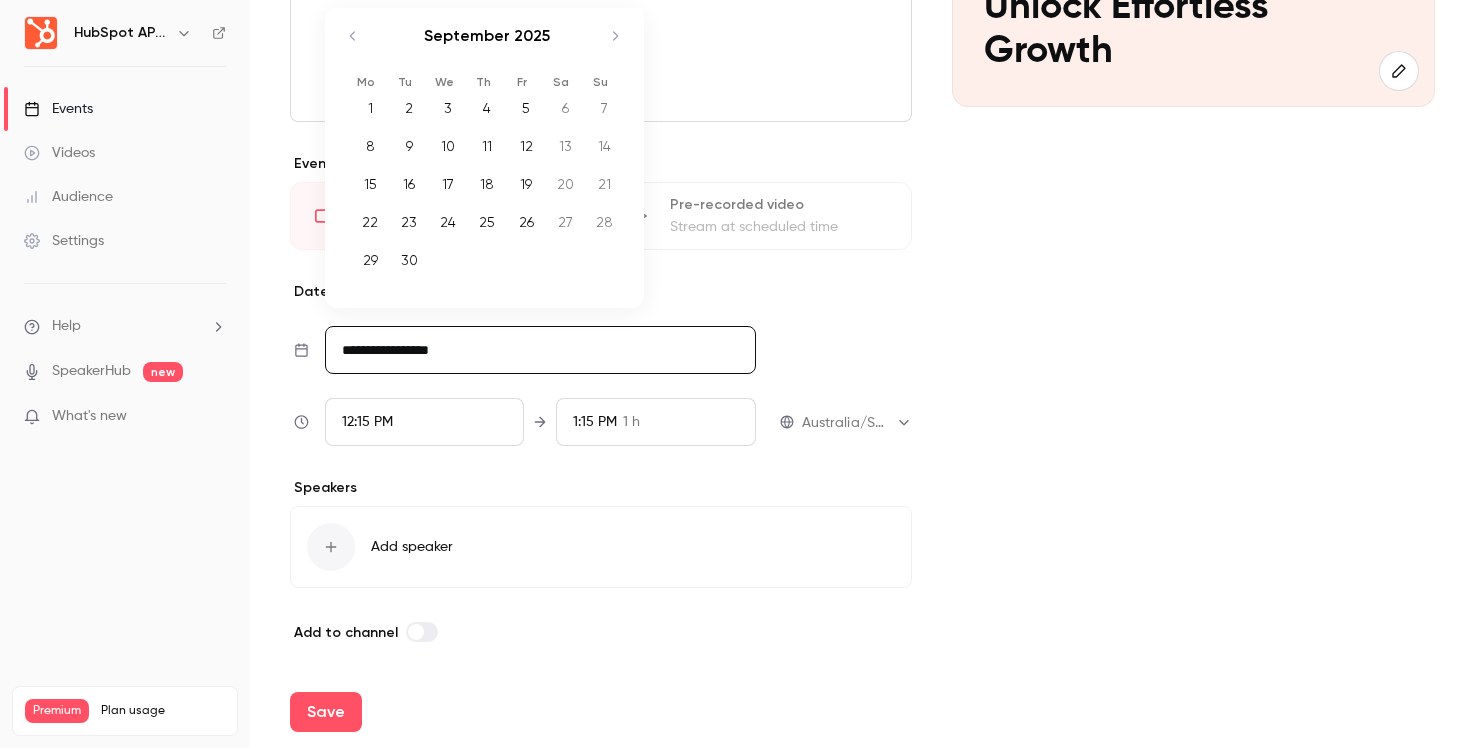 click on "11" at bounding box center [487, 146] 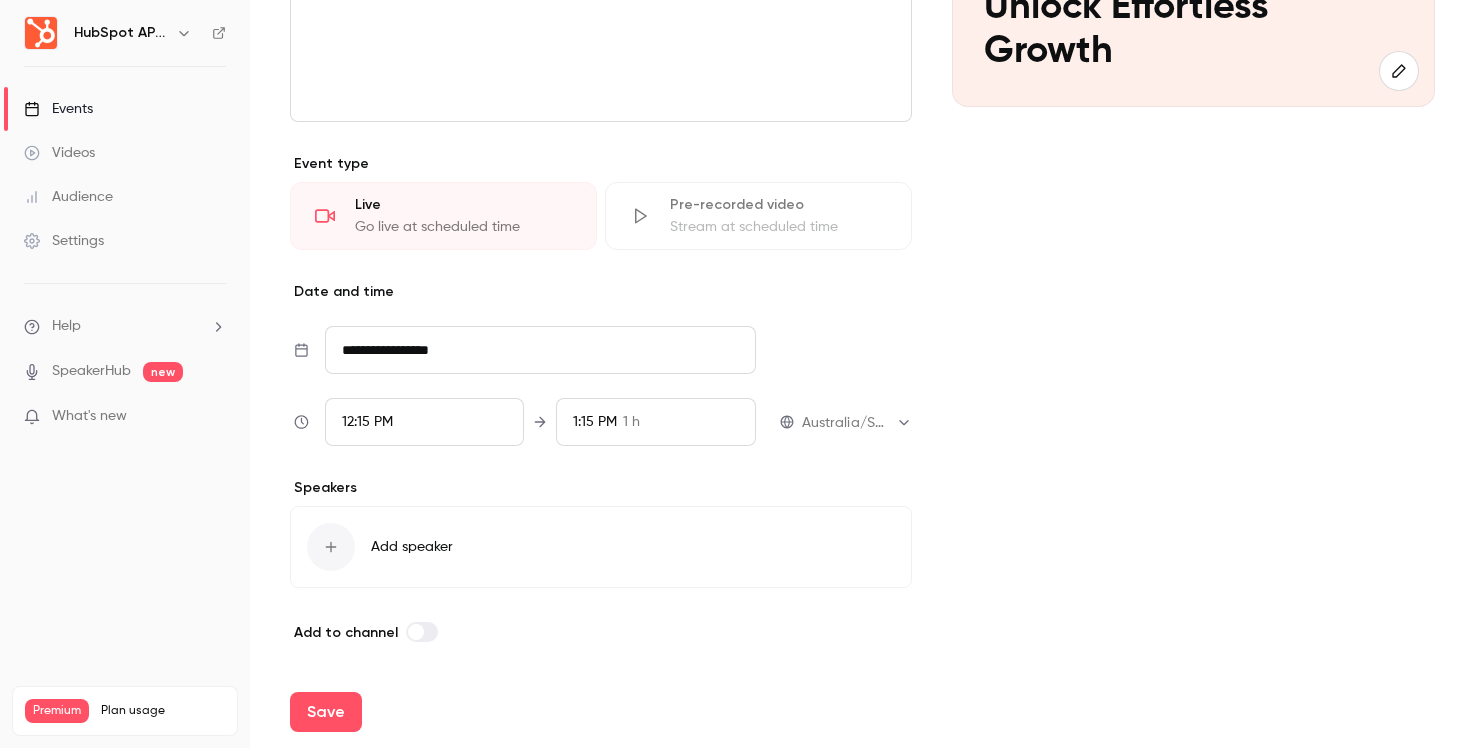 click on "12:15 PM" at bounding box center (424, 422) 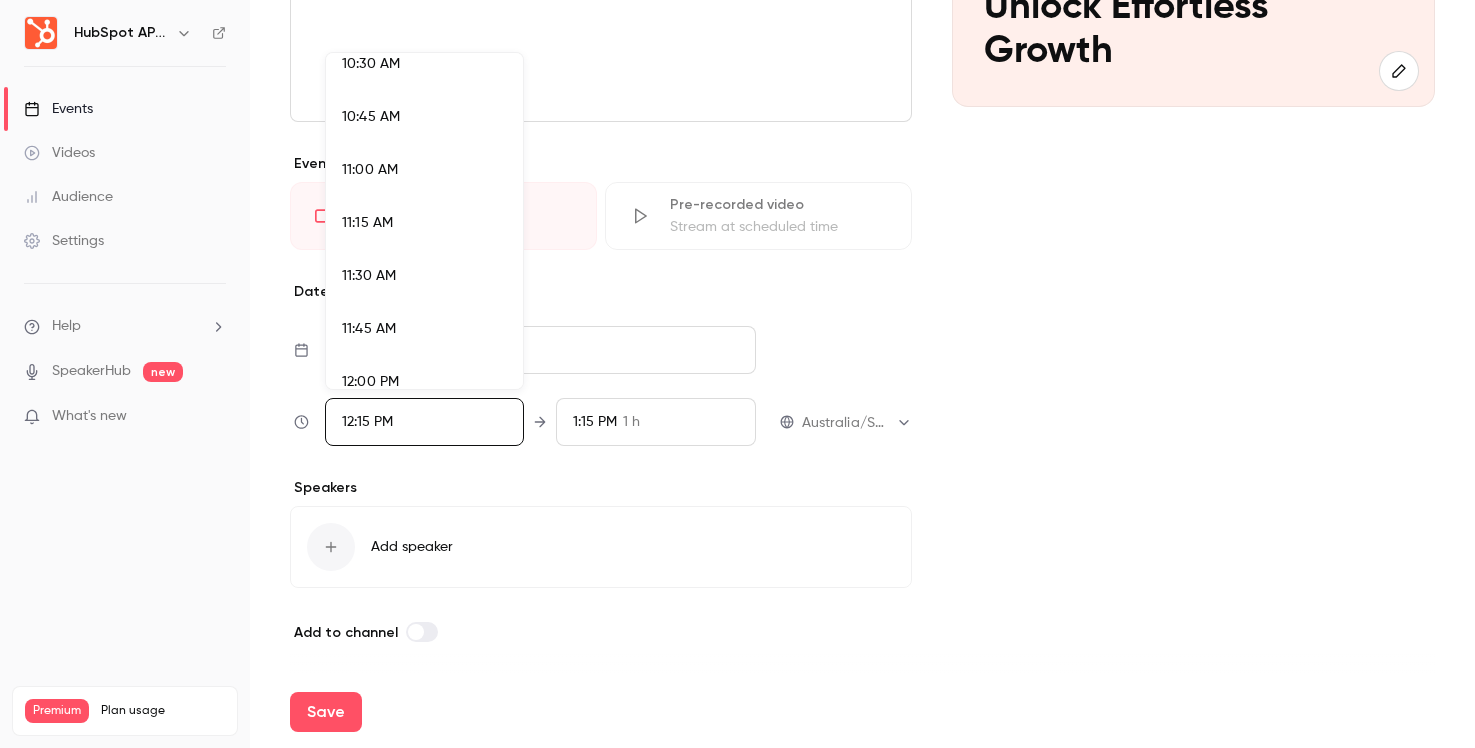 scroll, scrollTop: 2239, scrollLeft: 0, axis: vertical 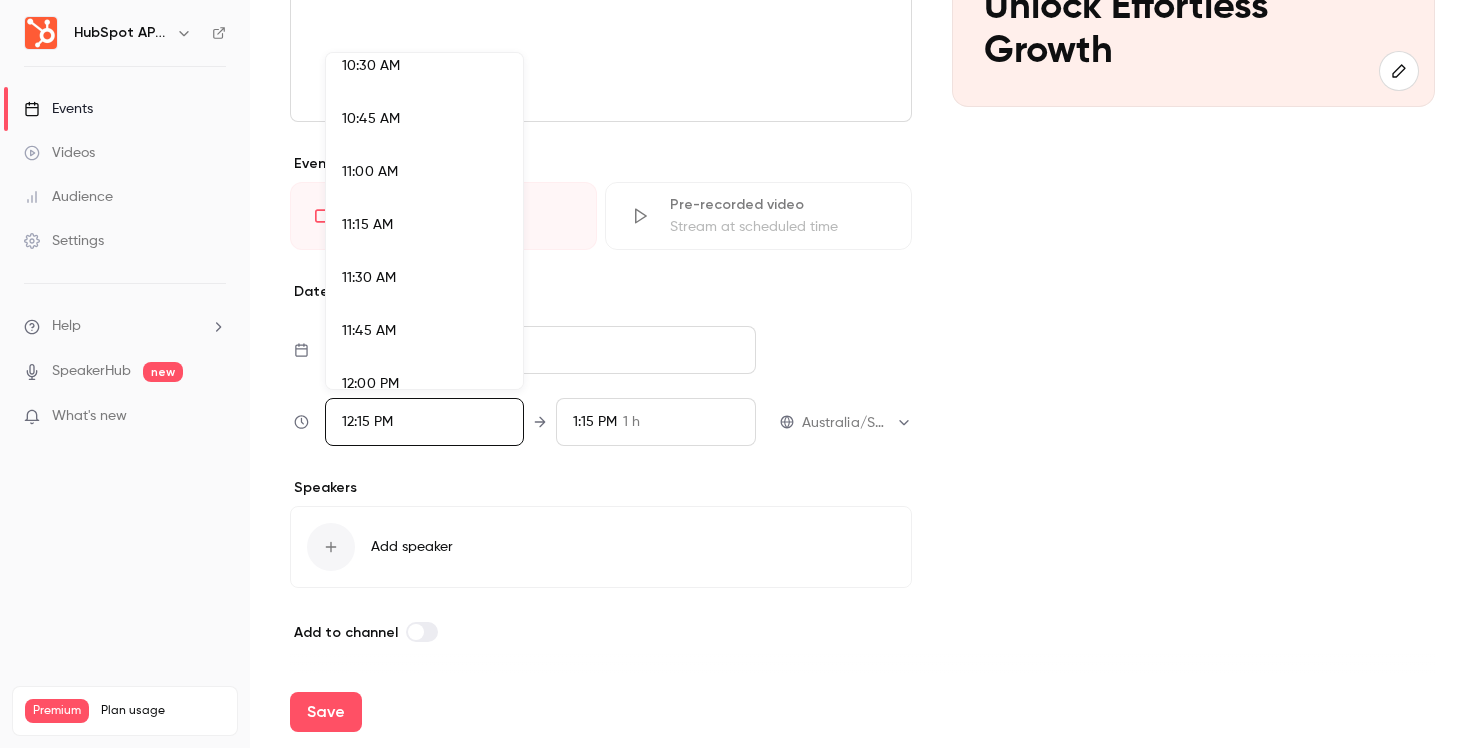 click on "11:00 AM" at bounding box center (424, 172) 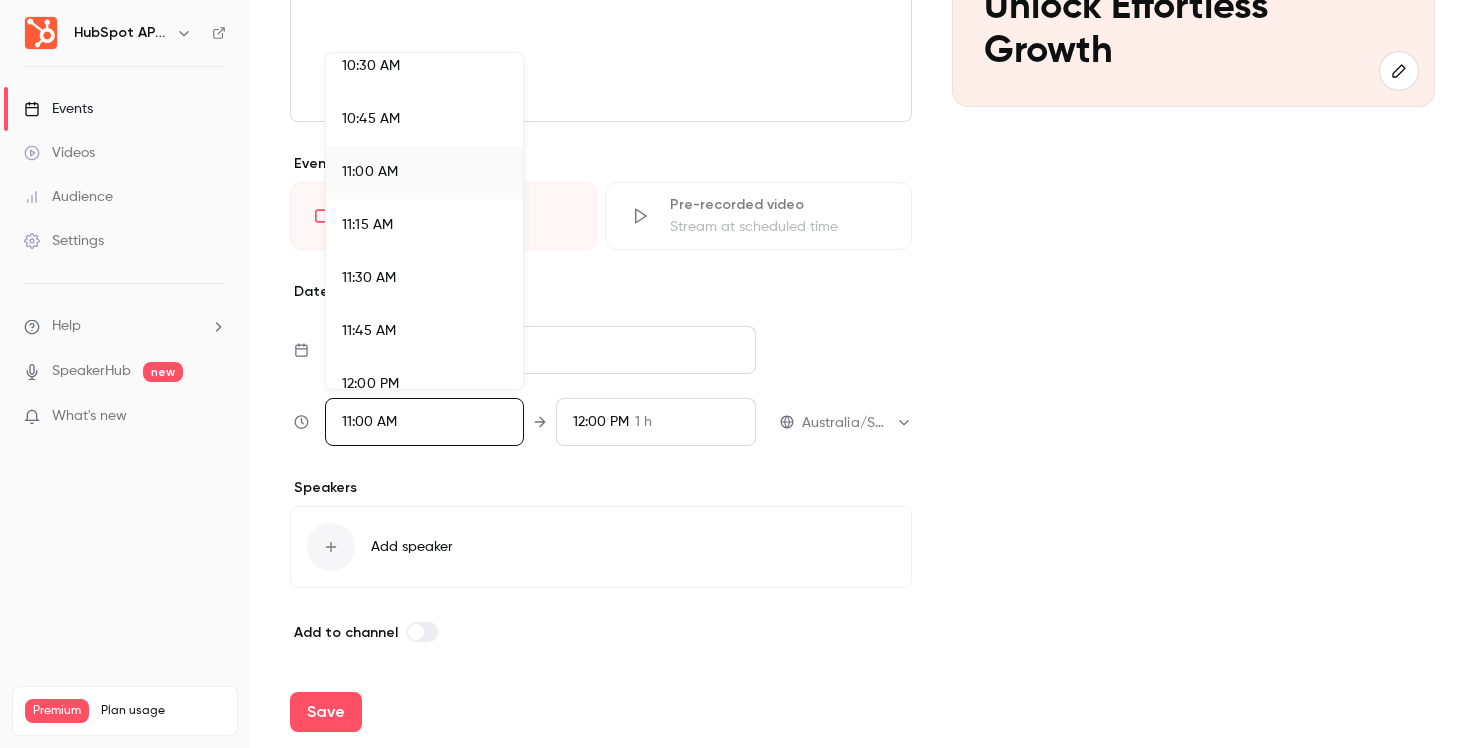 click at bounding box center (737, 374) 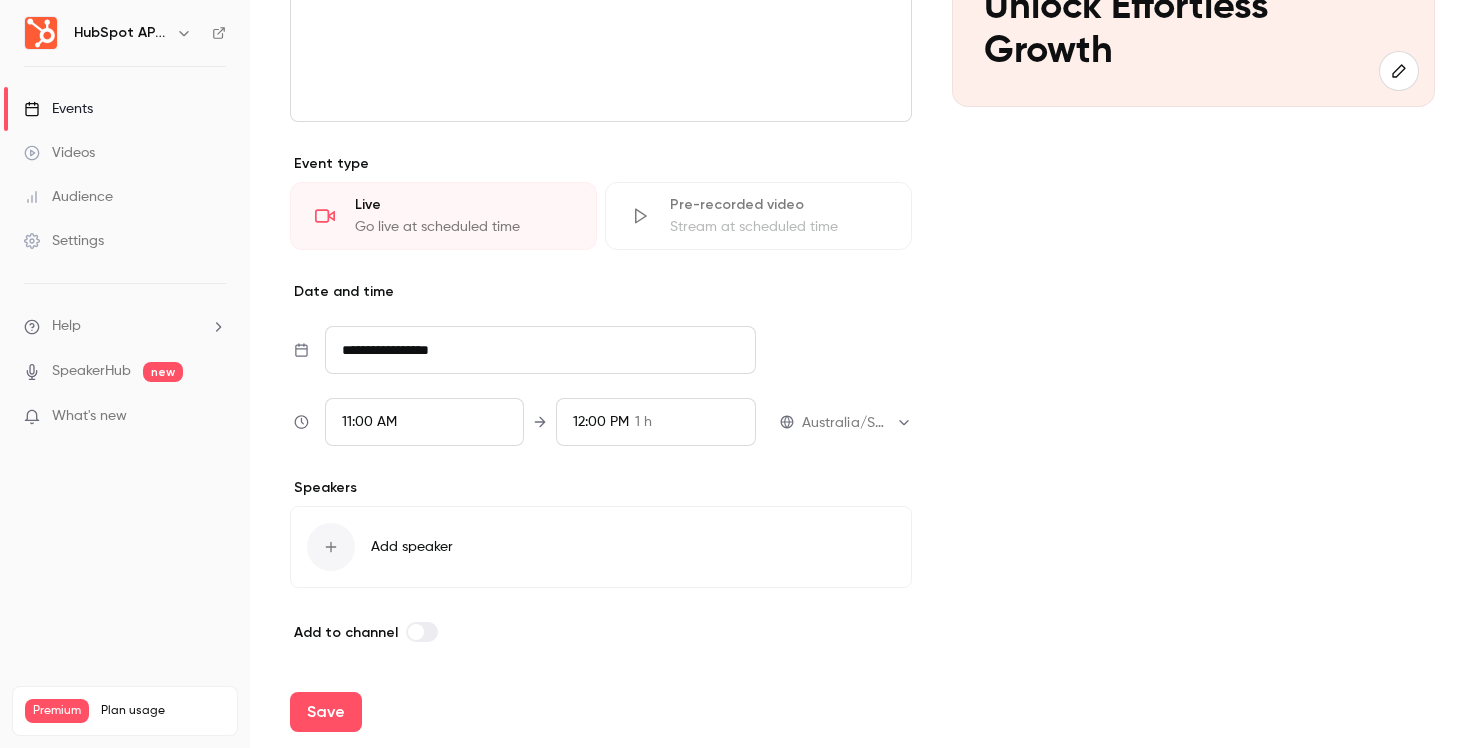 click on "11:00 AM" at bounding box center (424, 422) 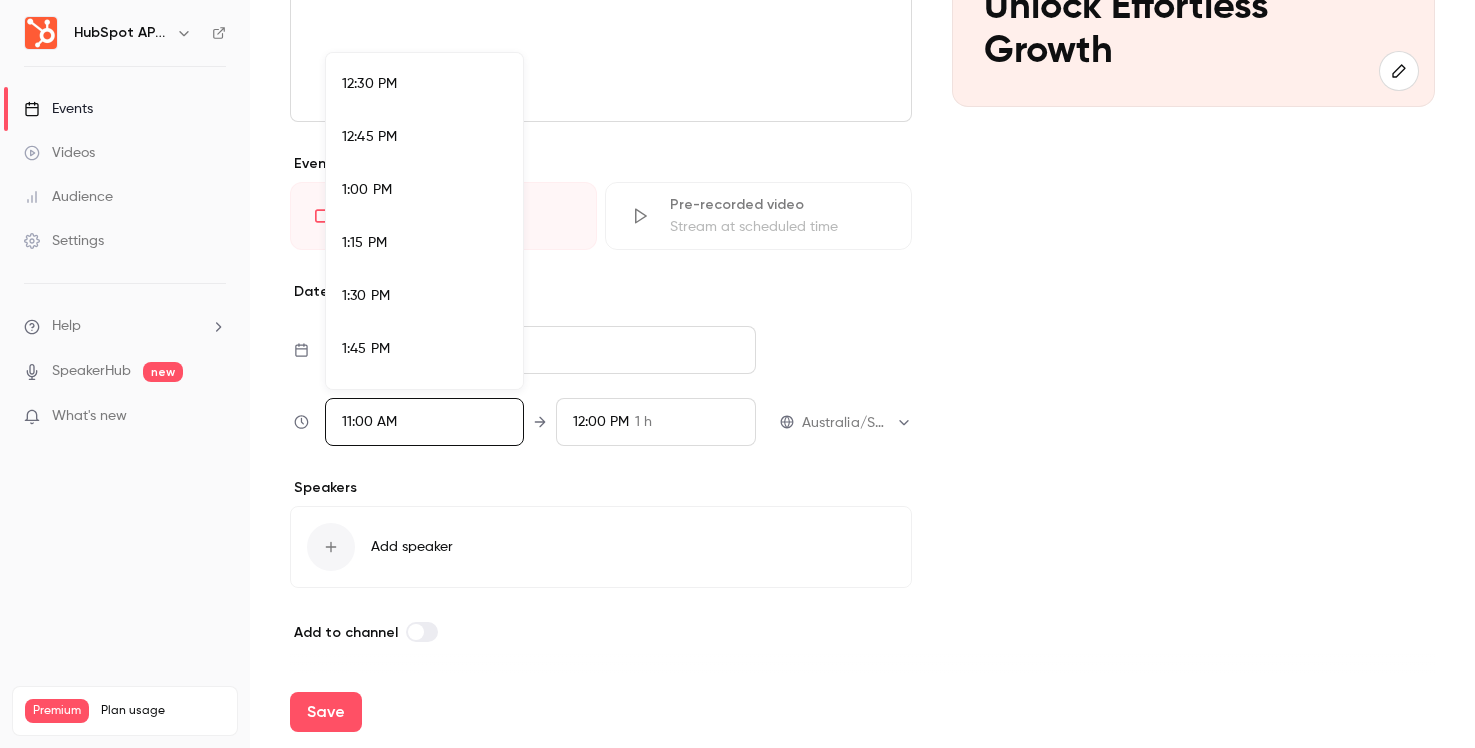 scroll, scrollTop: 2646, scrollLeft: 0, axis: vertical 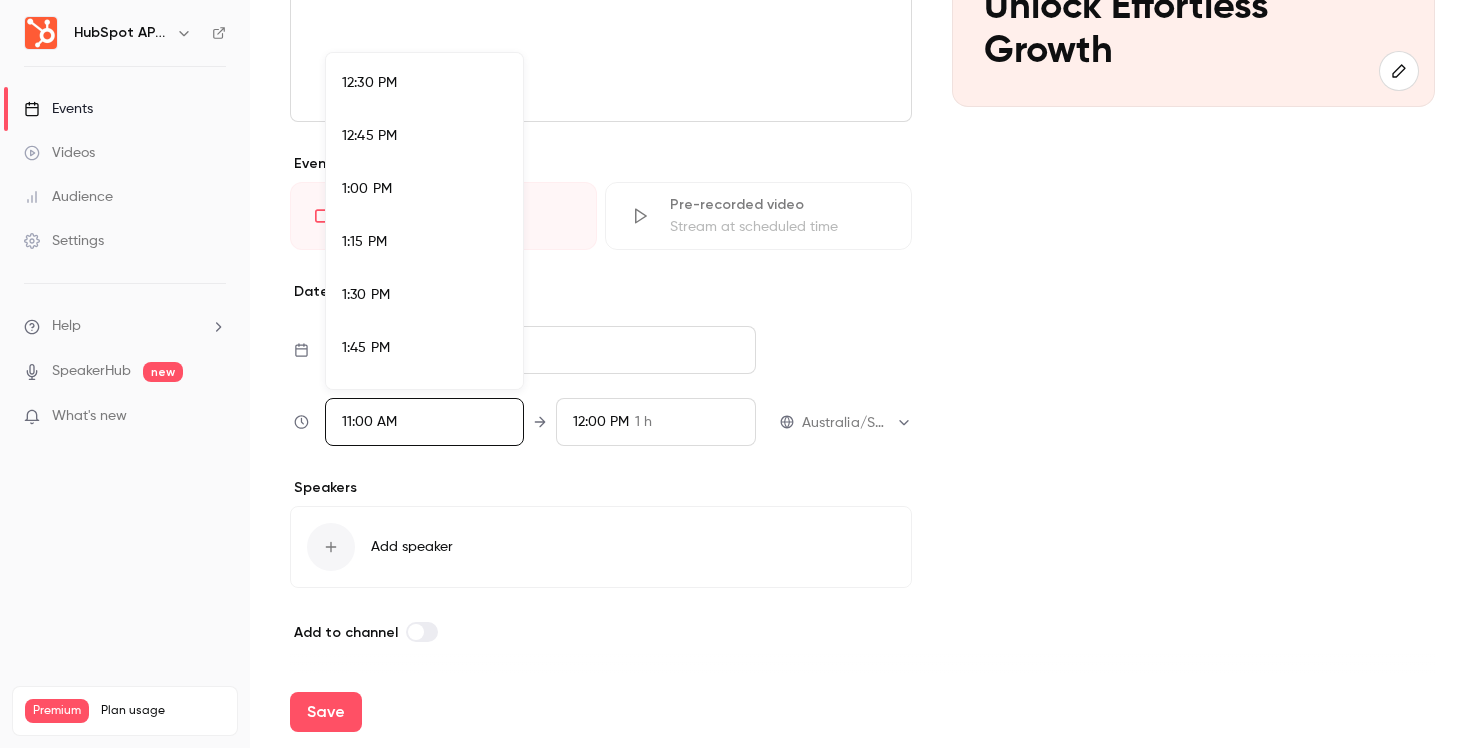 click on "1:00 PM" at bounding box center (424, 189) 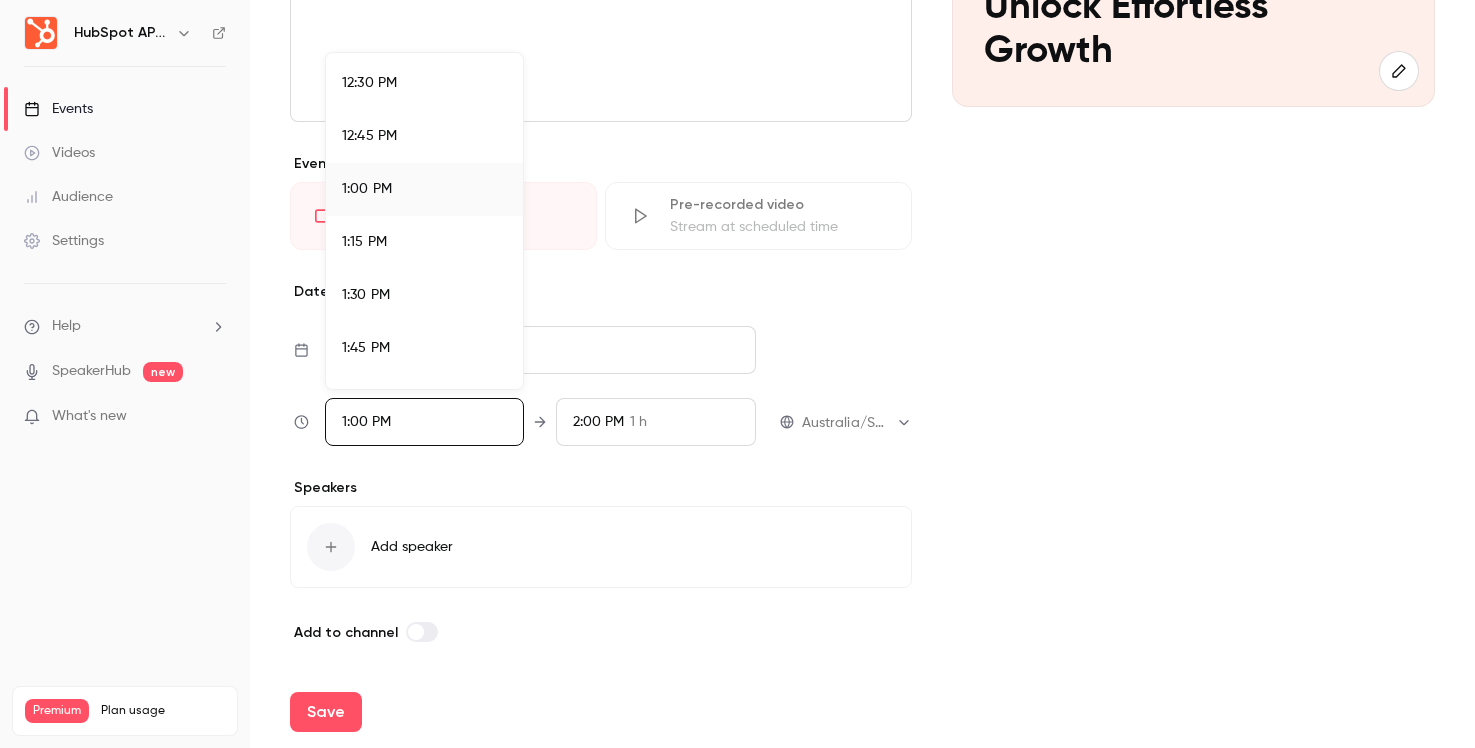 click at bounding box center (737, 374) 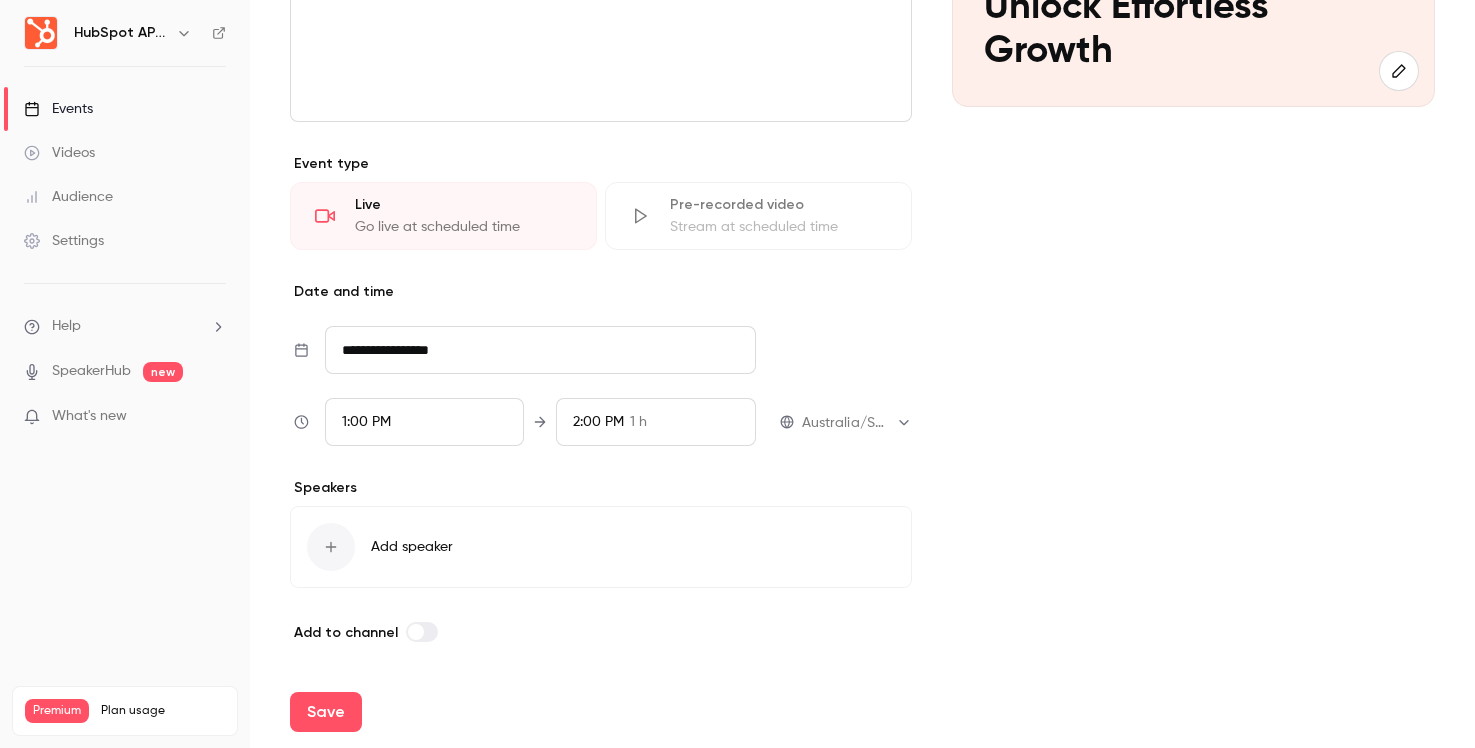 click at bounding box center [331, 547] 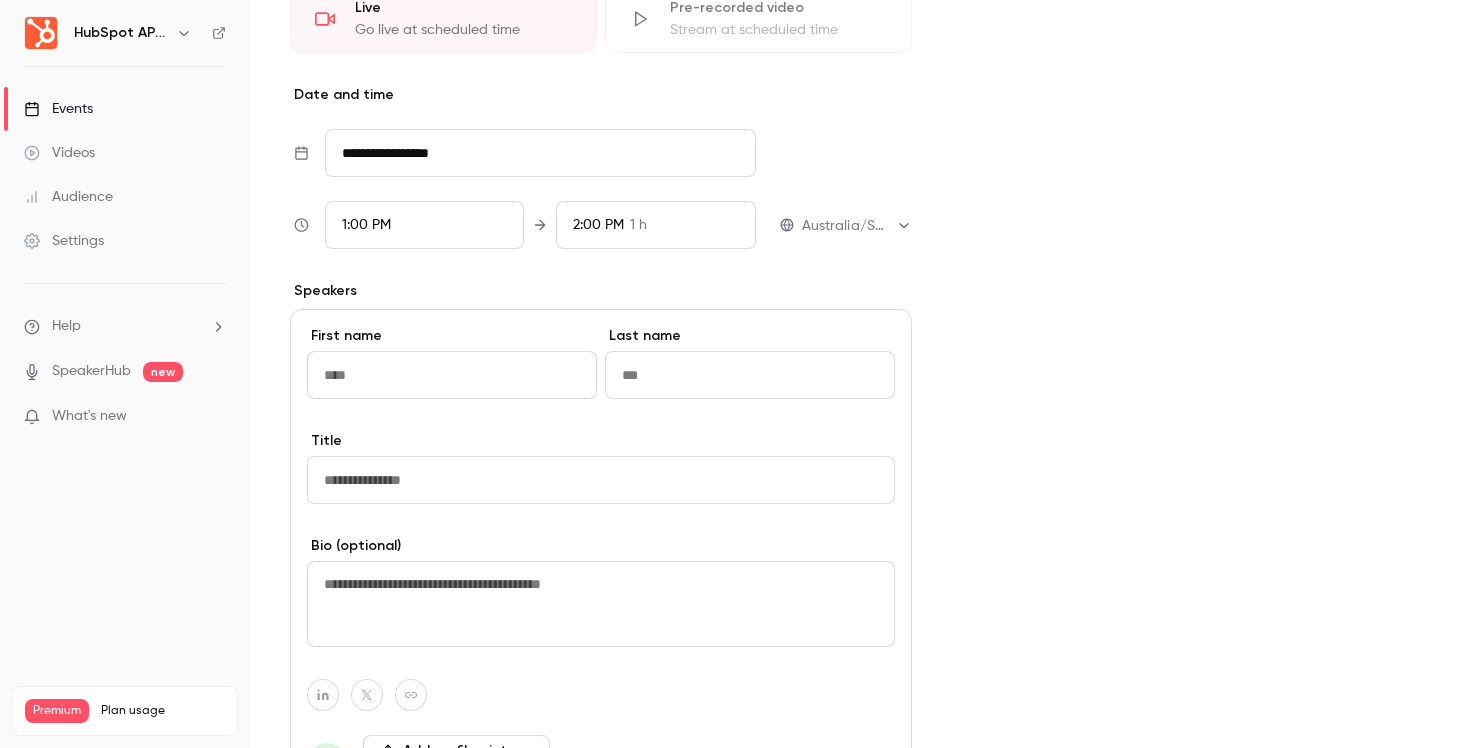 scroll, scrollTop: 569, scrollLeft: 0, axis: vertical 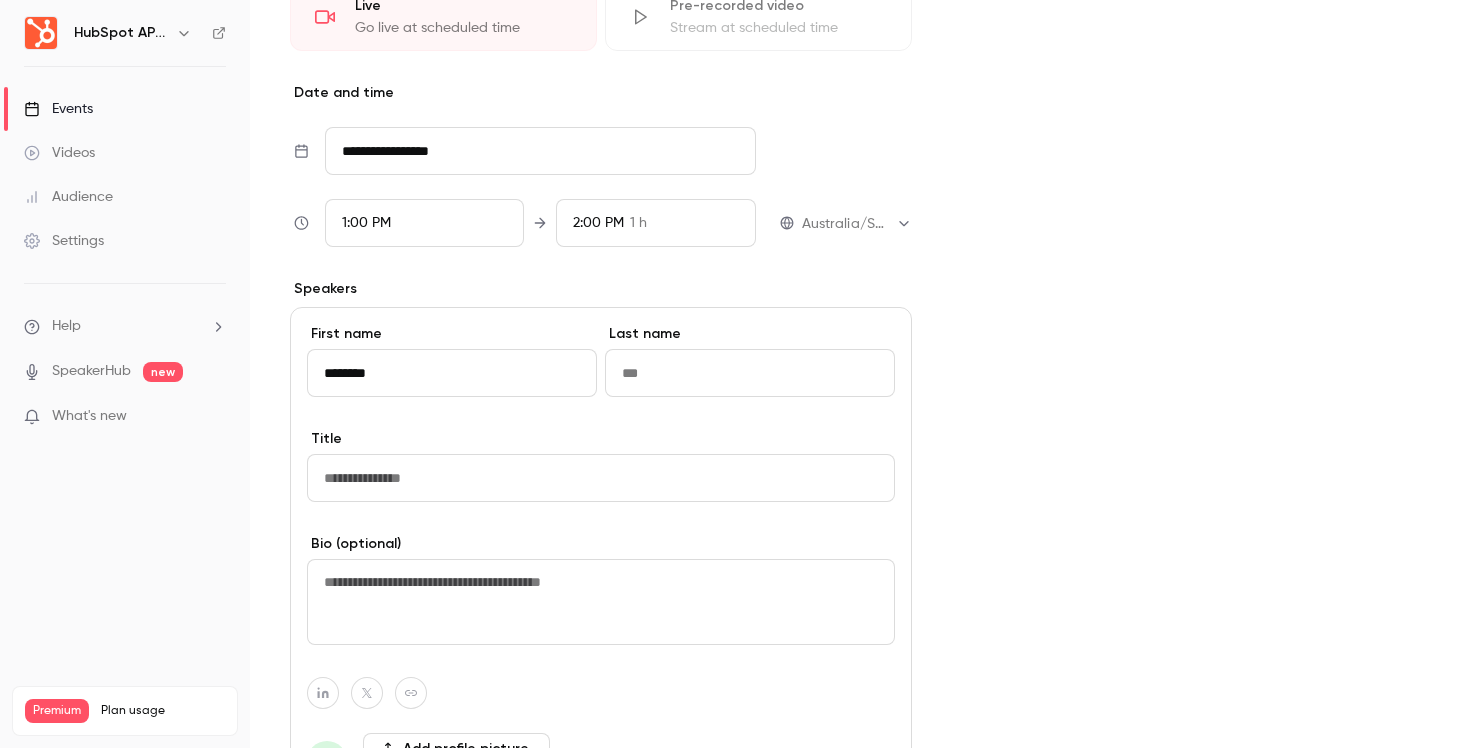 type on "********" 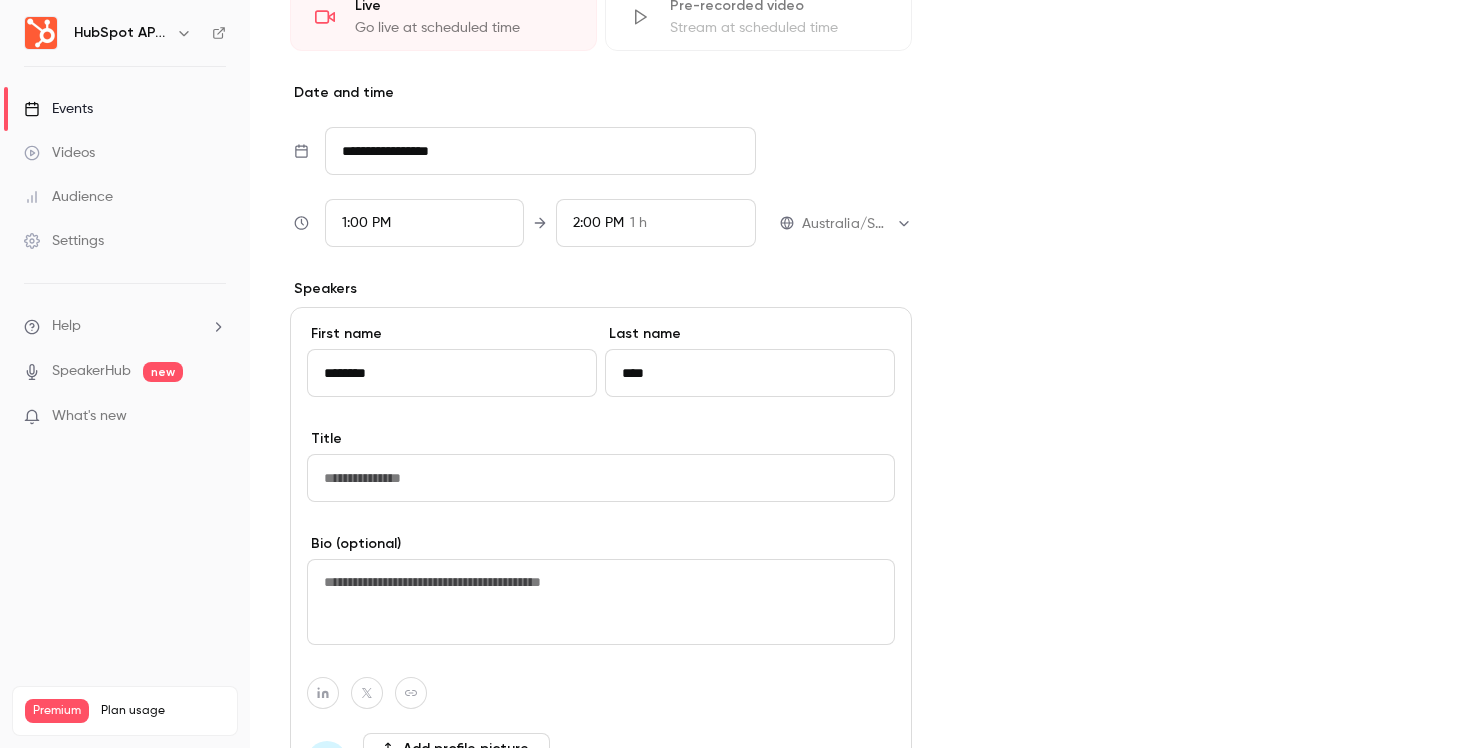 type on "****" 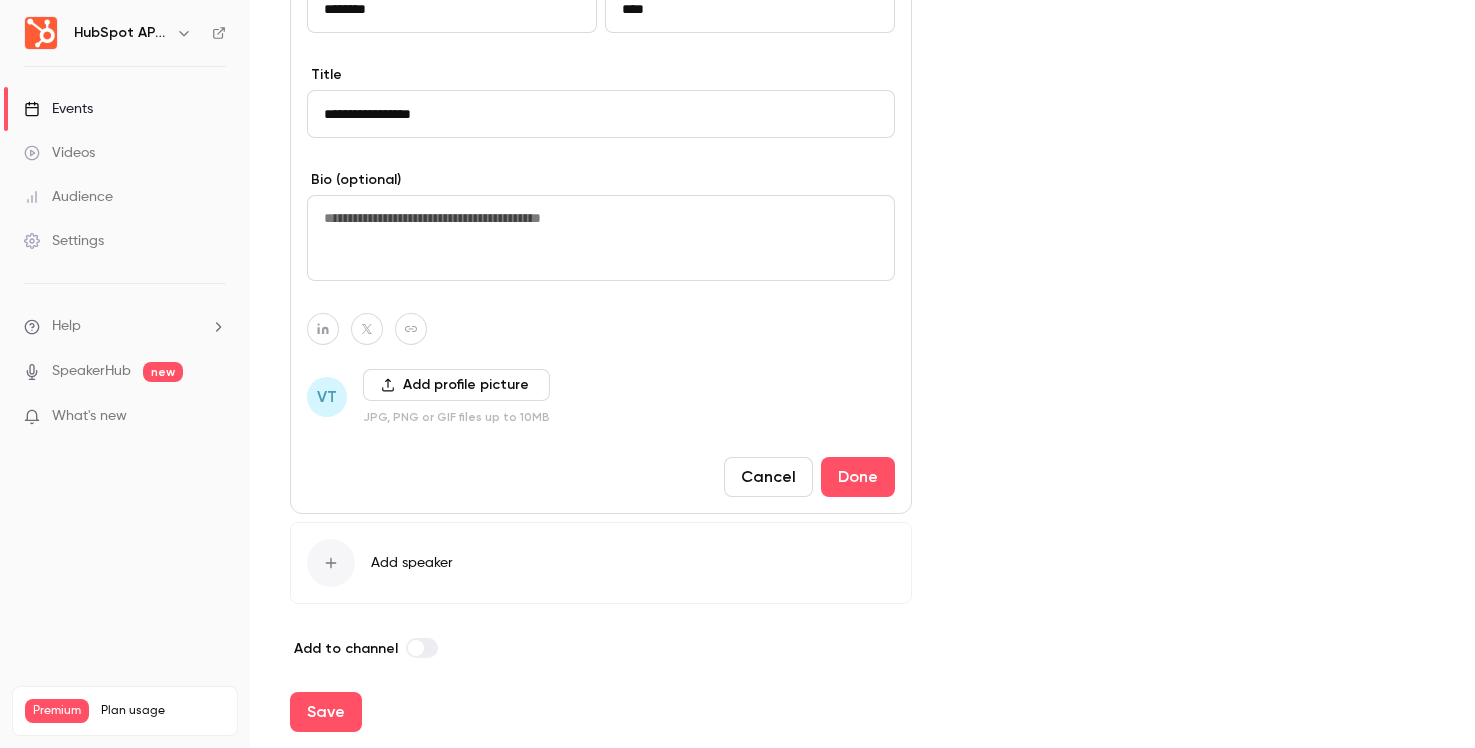 scroll, scrollTop: 949, scrollLeft: 0, axis: vertical 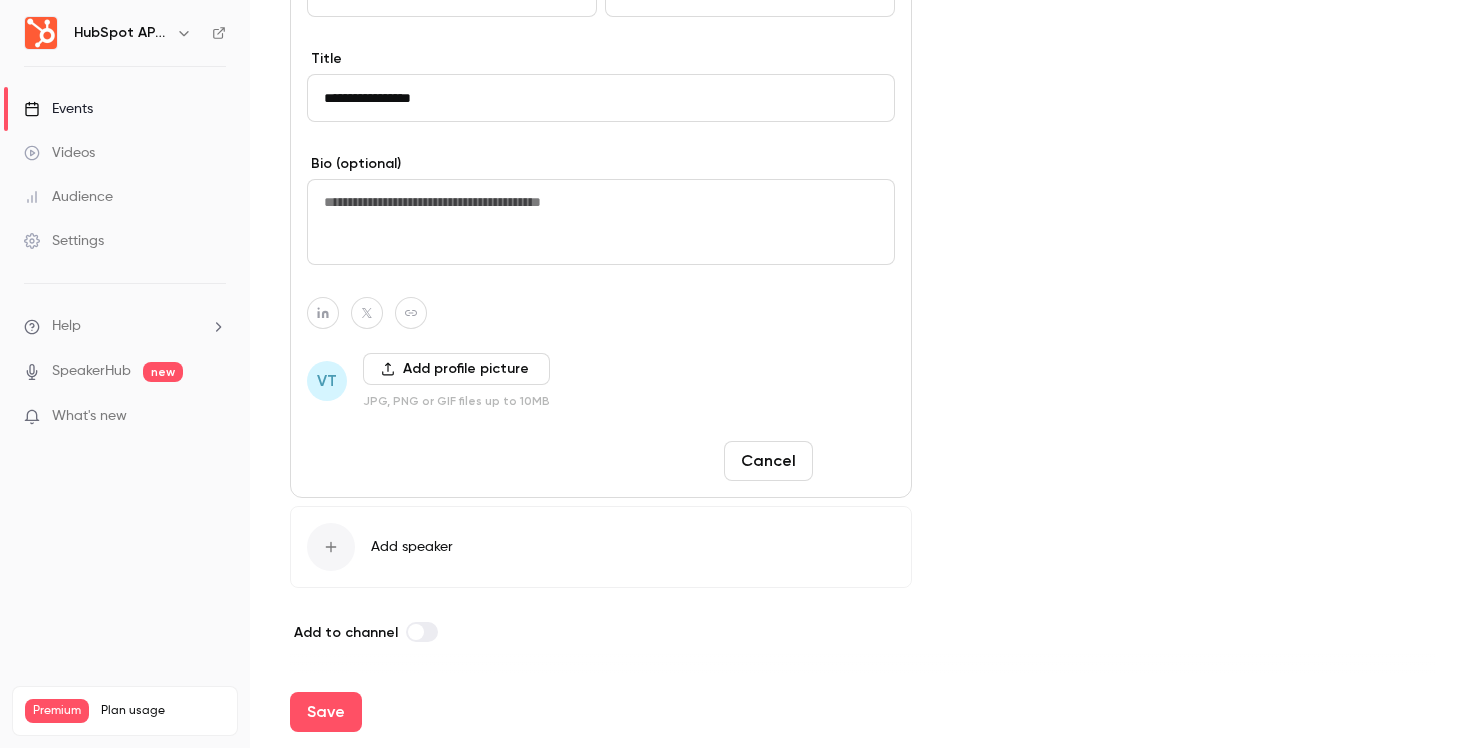 type on "**********" 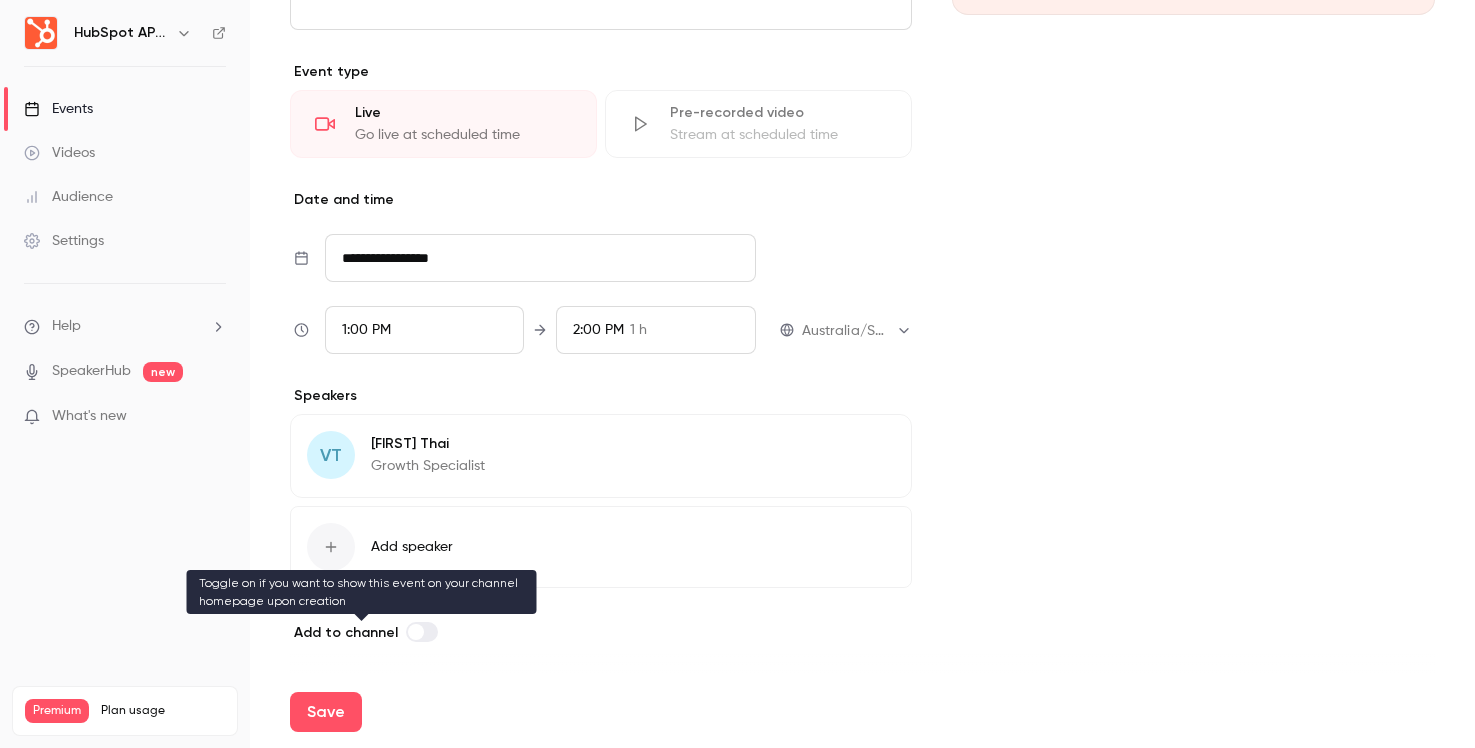click at bounding box center (416, 632) 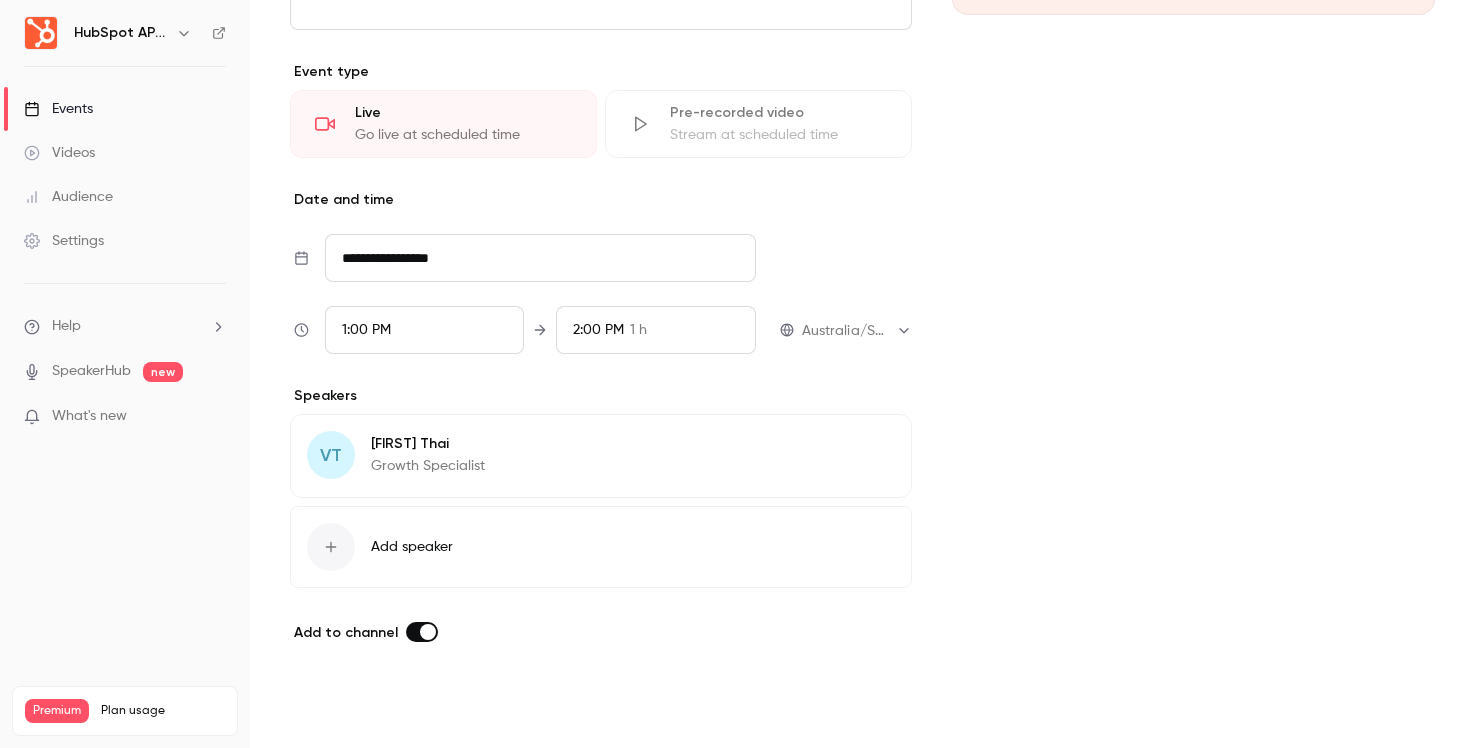 click on "Save" at bounding box center (326, 712) 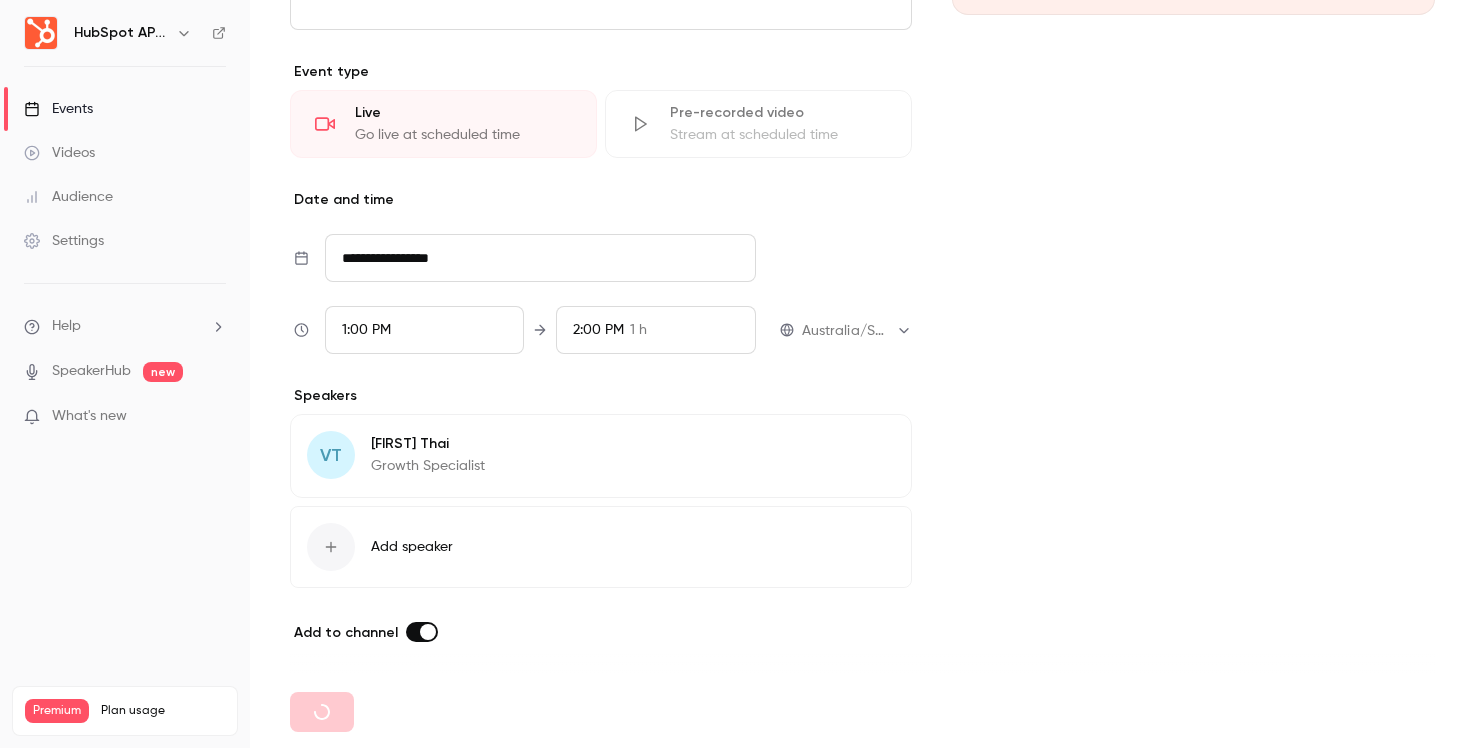type 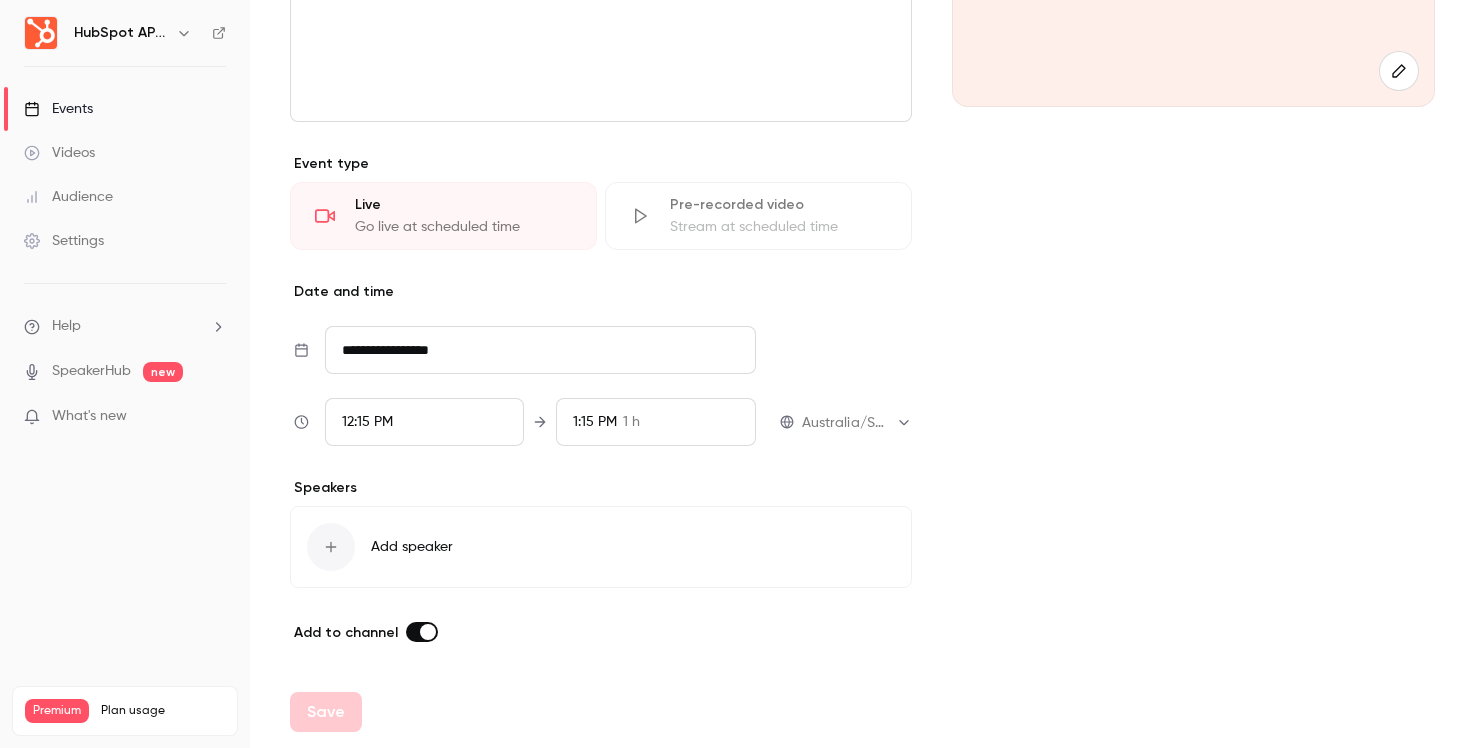 scroll, scrollTop: 370, scrollLeft: 0, axis: vertical 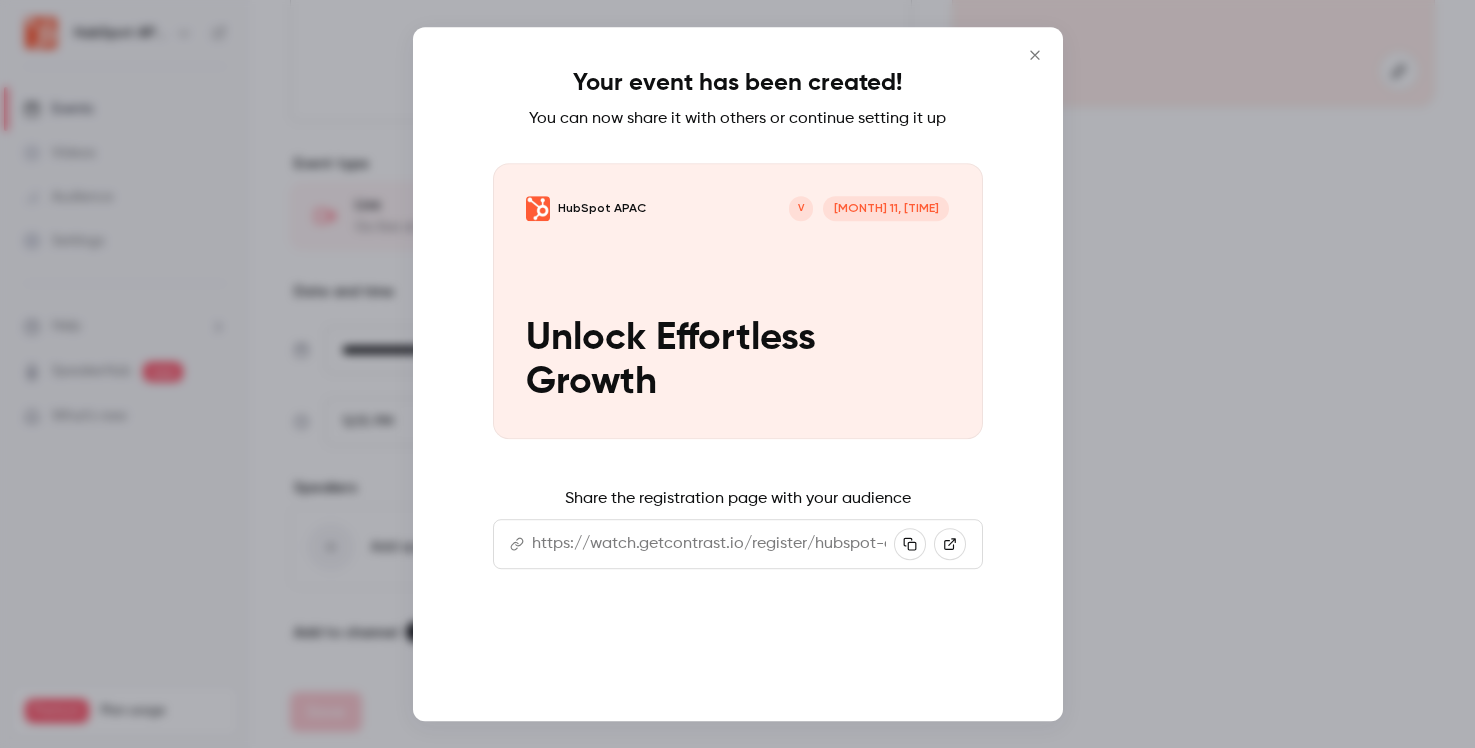 click on "Continue" at bounding box center [738, 657] 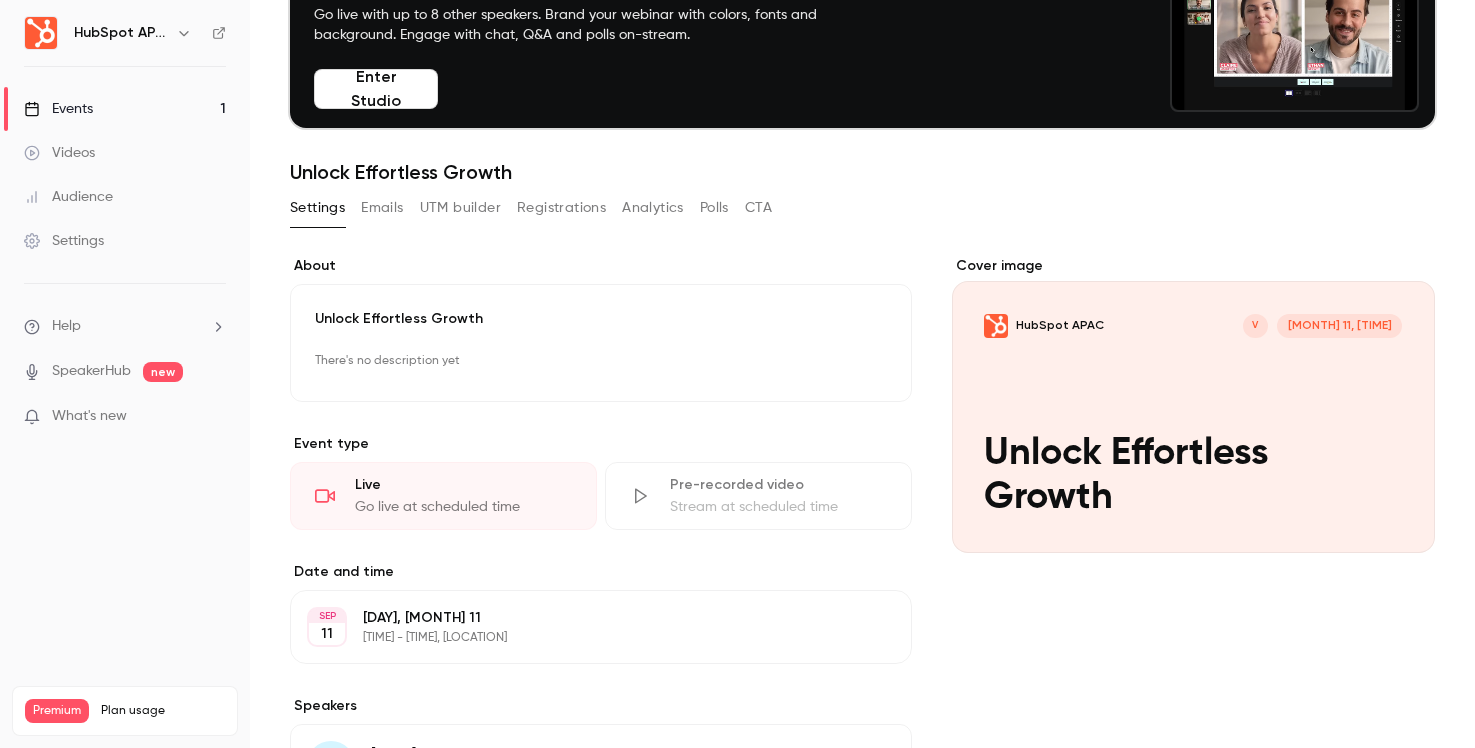scroll, scrollTop: 131, scrollLeft: 0, axis: vertical 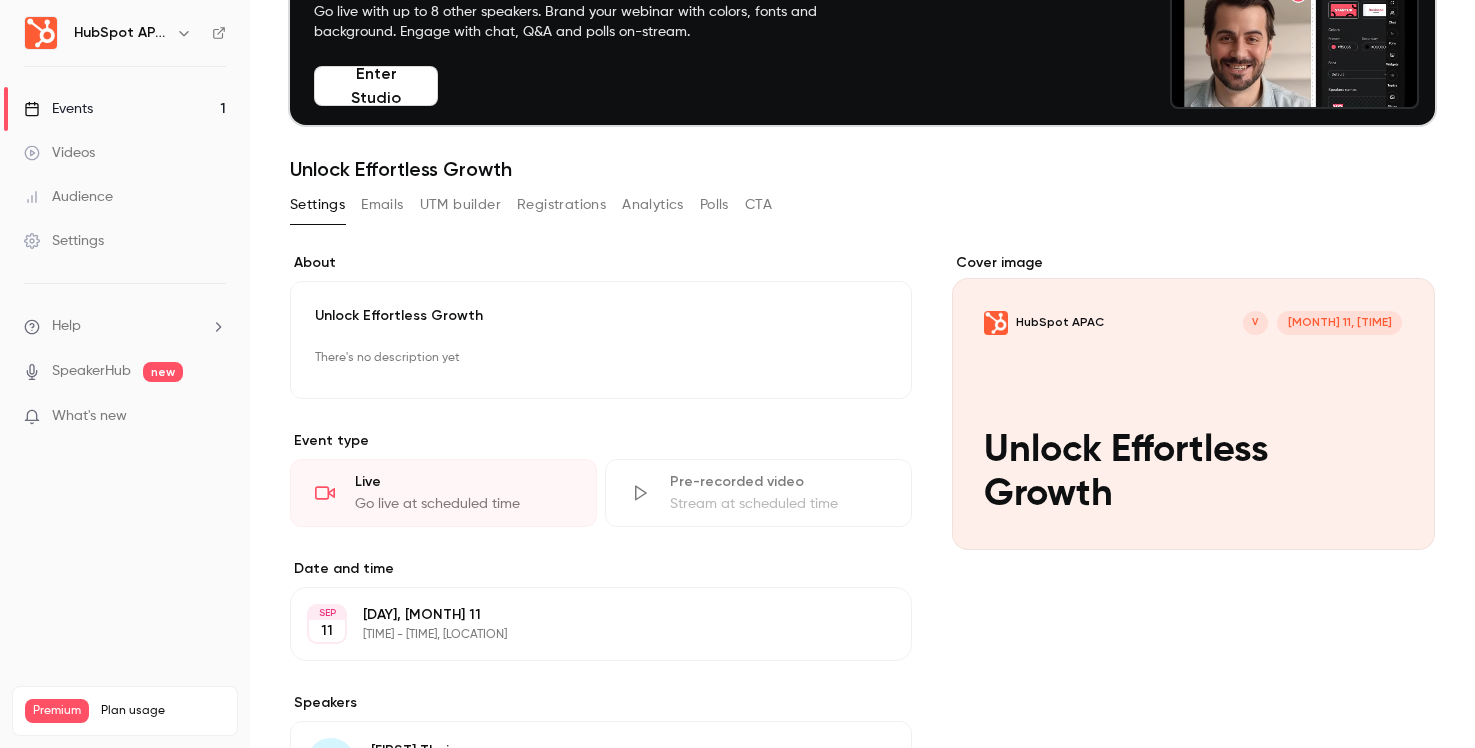 click on "Registrations" at bounding box center (561, 205) 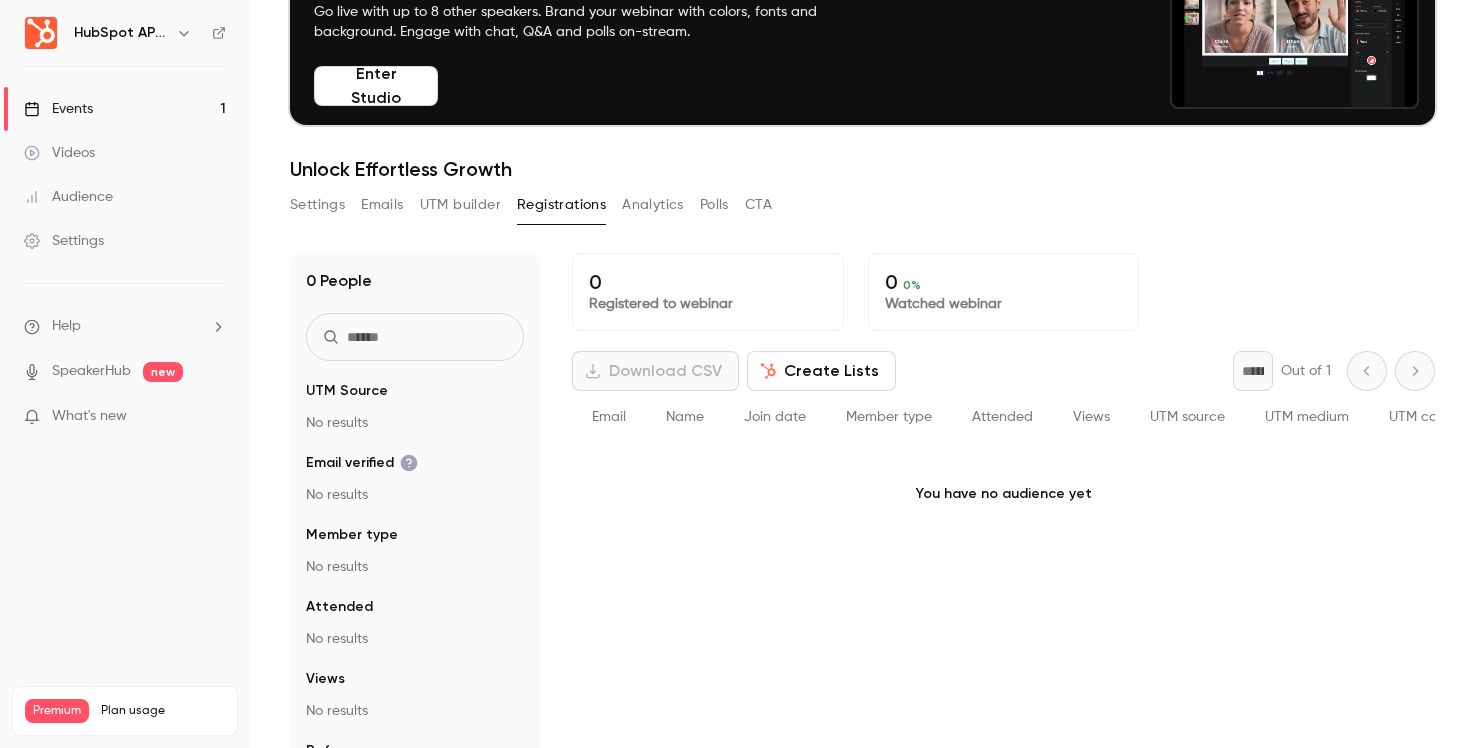 click on "Emails" at bounding box center [382, 205] 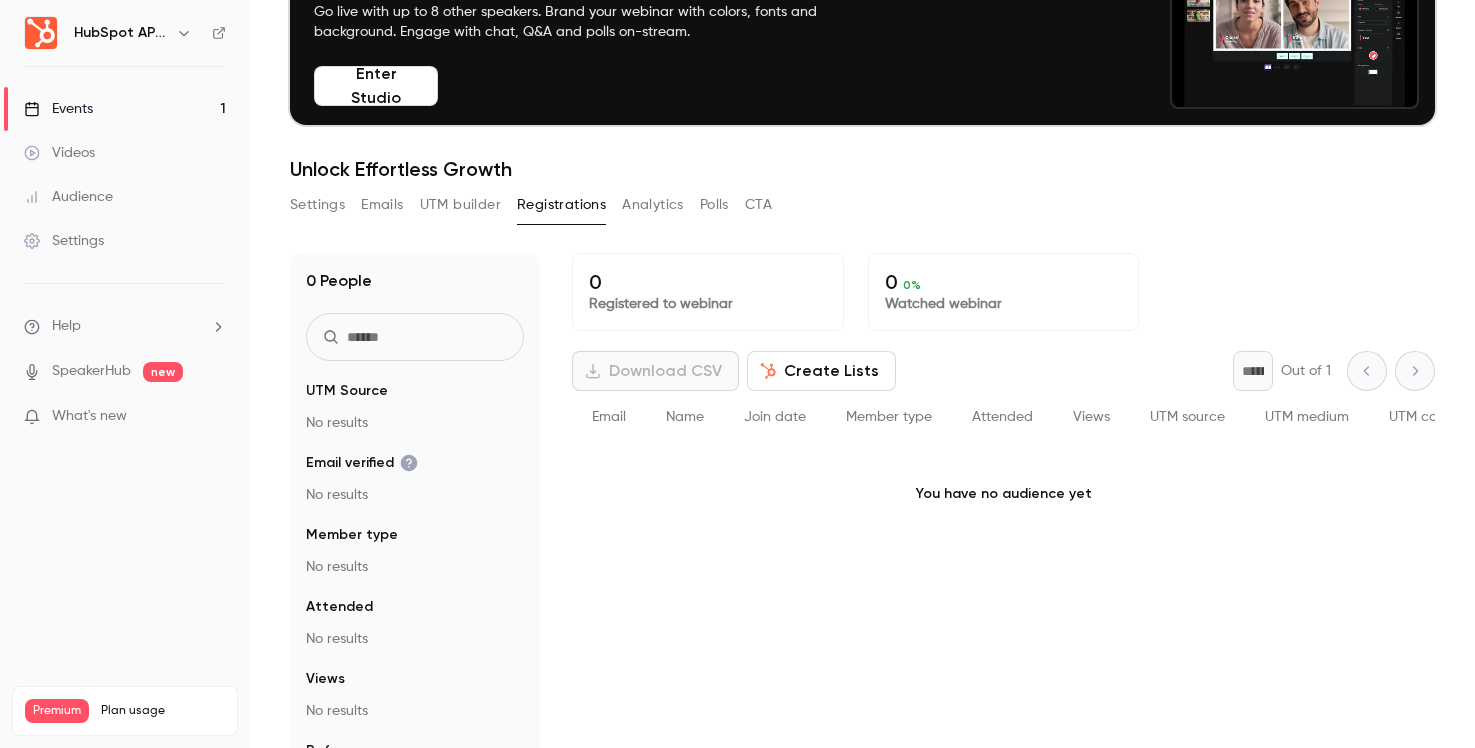 scroll, scrollTop: 0, scrollLeft: 0, axis: both 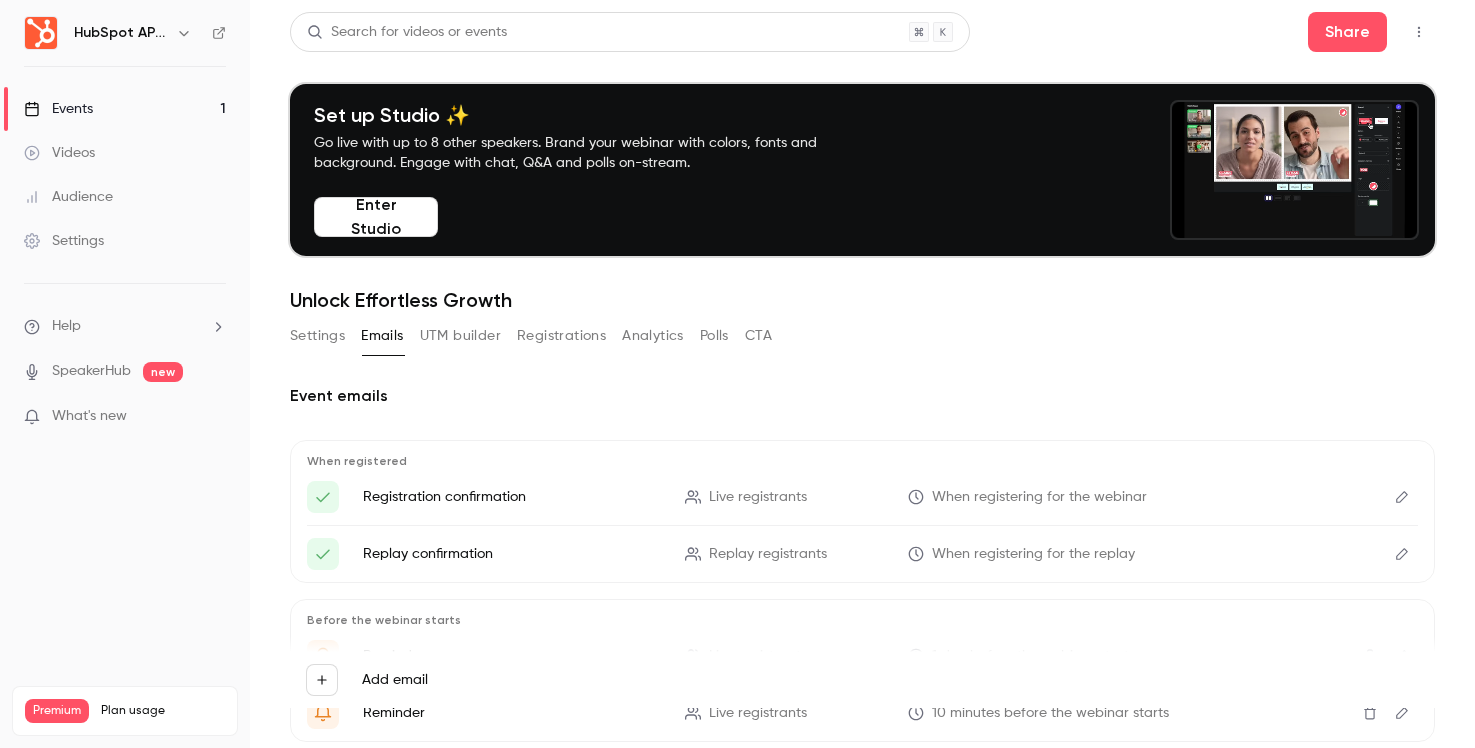 click on "Settings" at bounding box center [317, 336] 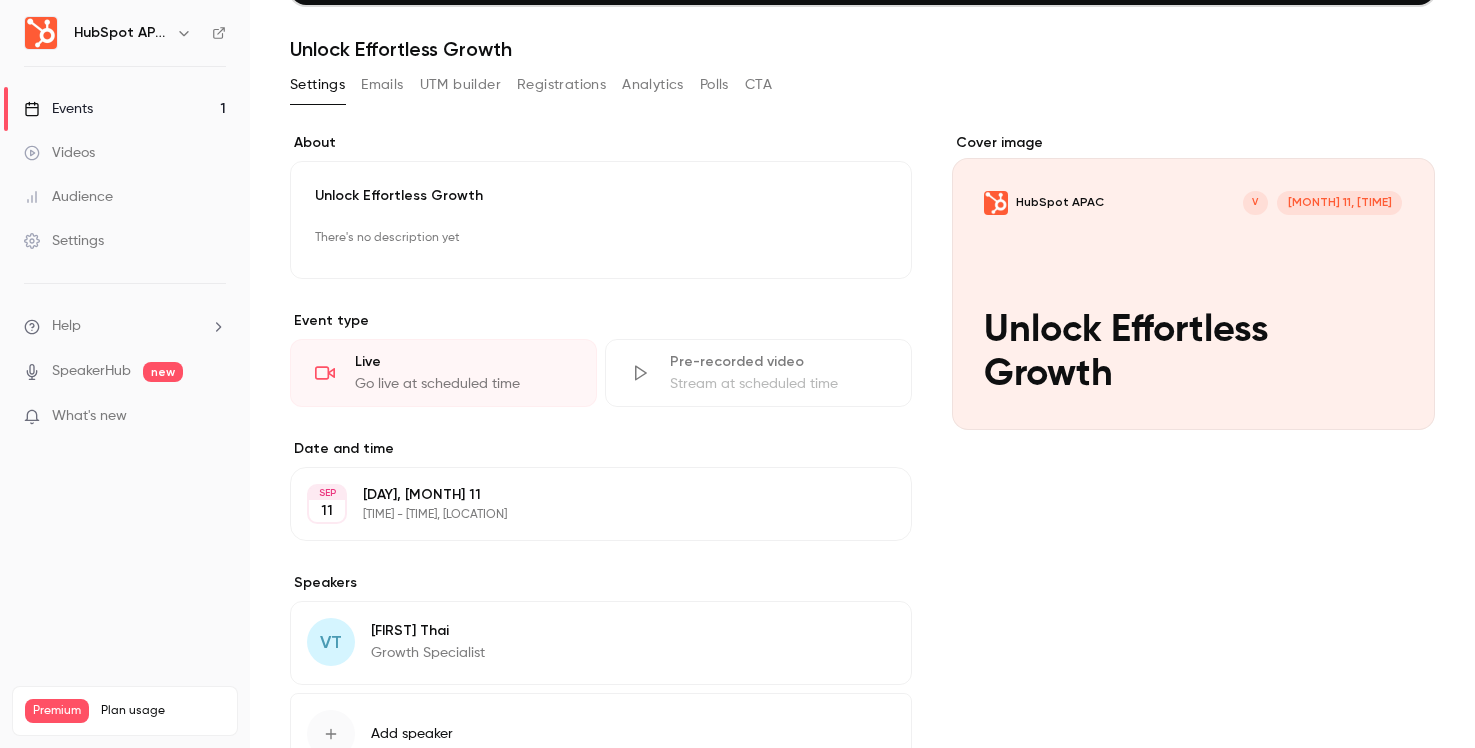 scroll, scrollTop: 253, scrollLeft: 0, axis: vertical 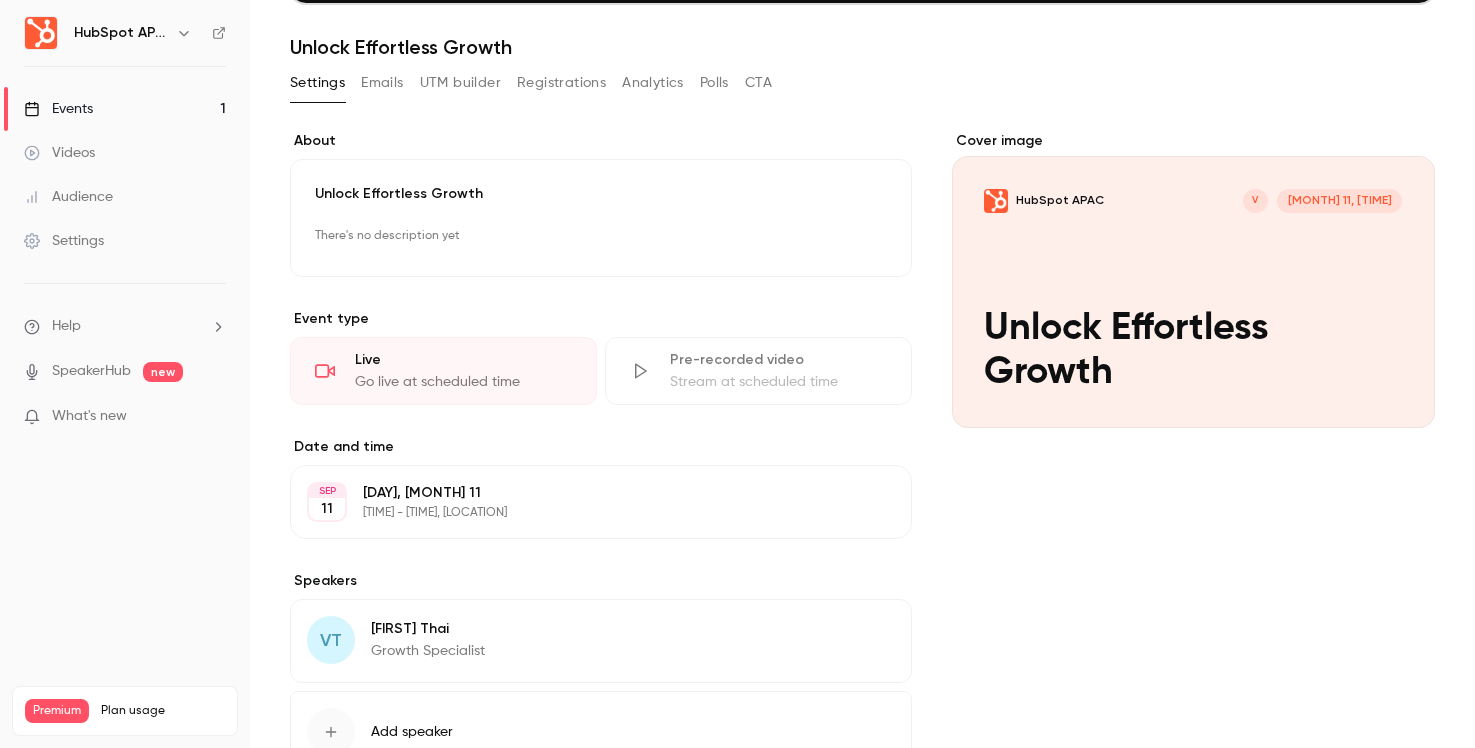click on "Thursday, September 11" at bounding box center (584, 493) 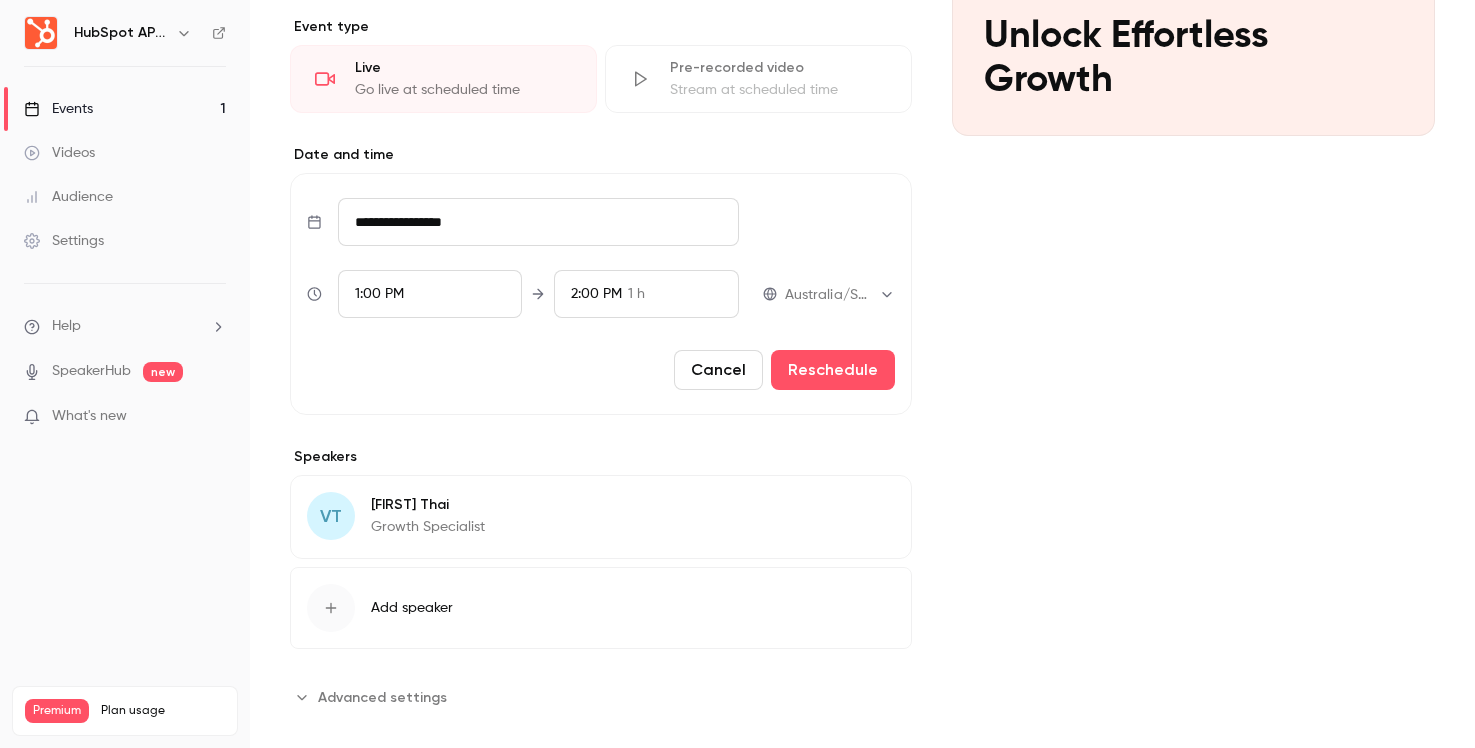 scroll, scrollTop: 570, scrollLeft: 0, axis: vertical 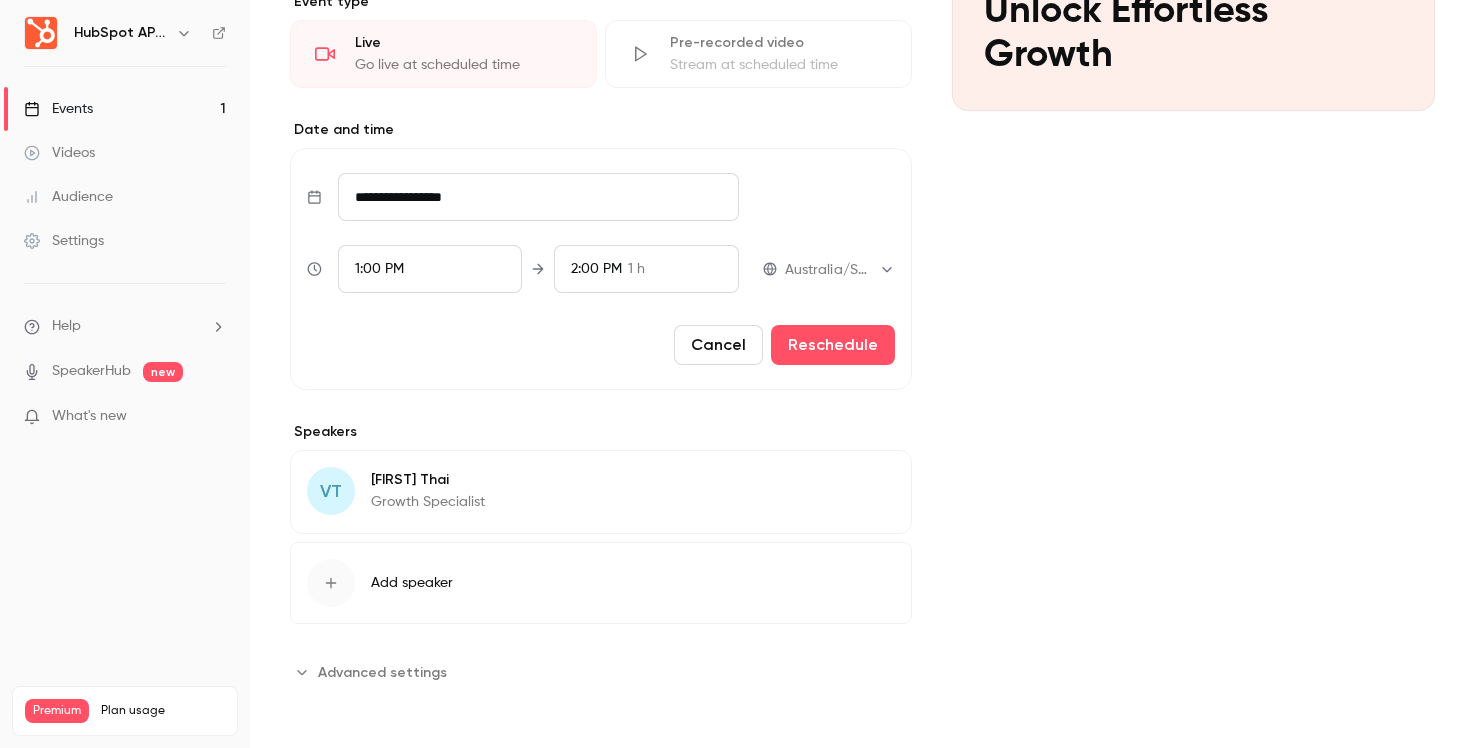 click on "Advanced settings" at bounding box center (382, 672) 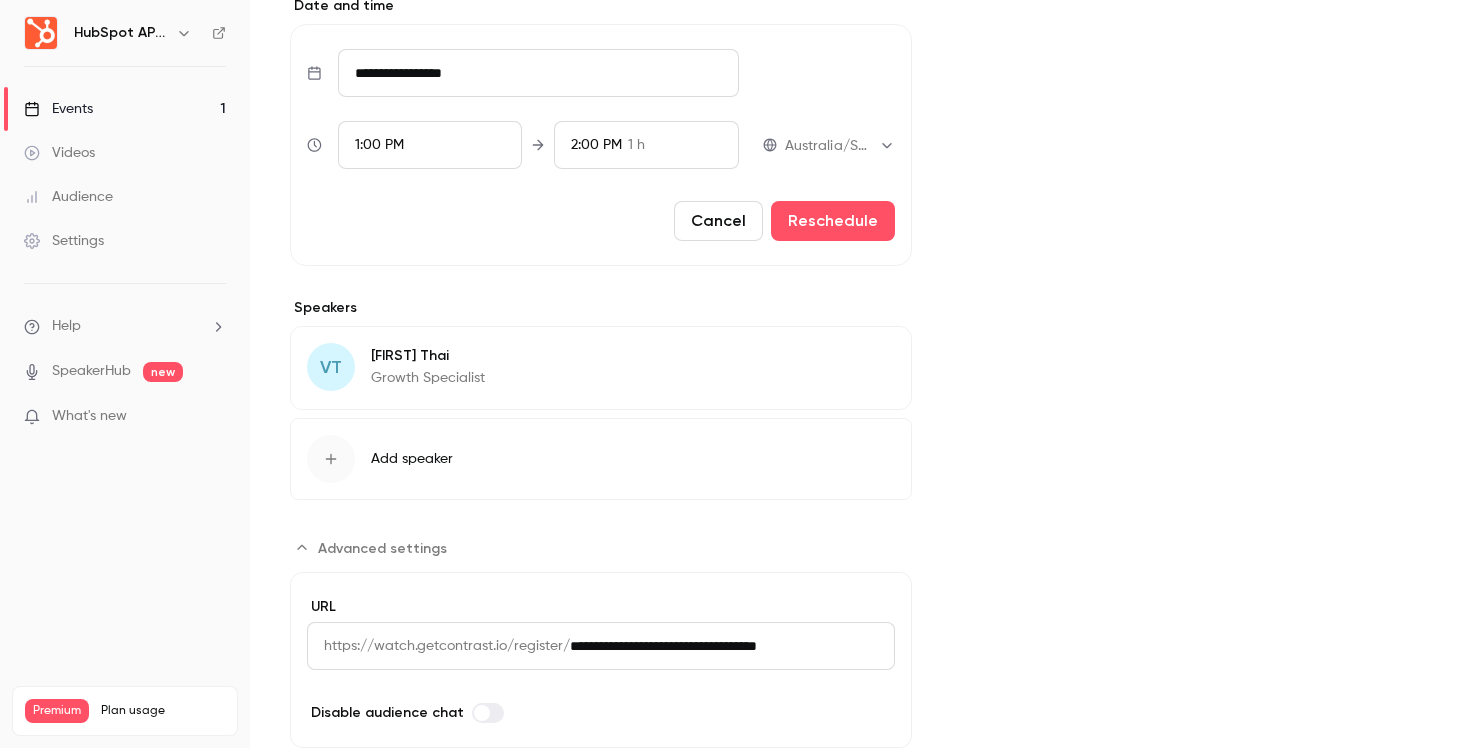 scroll, scrollTop: 754, scrollLeft: 0, axis: vertical 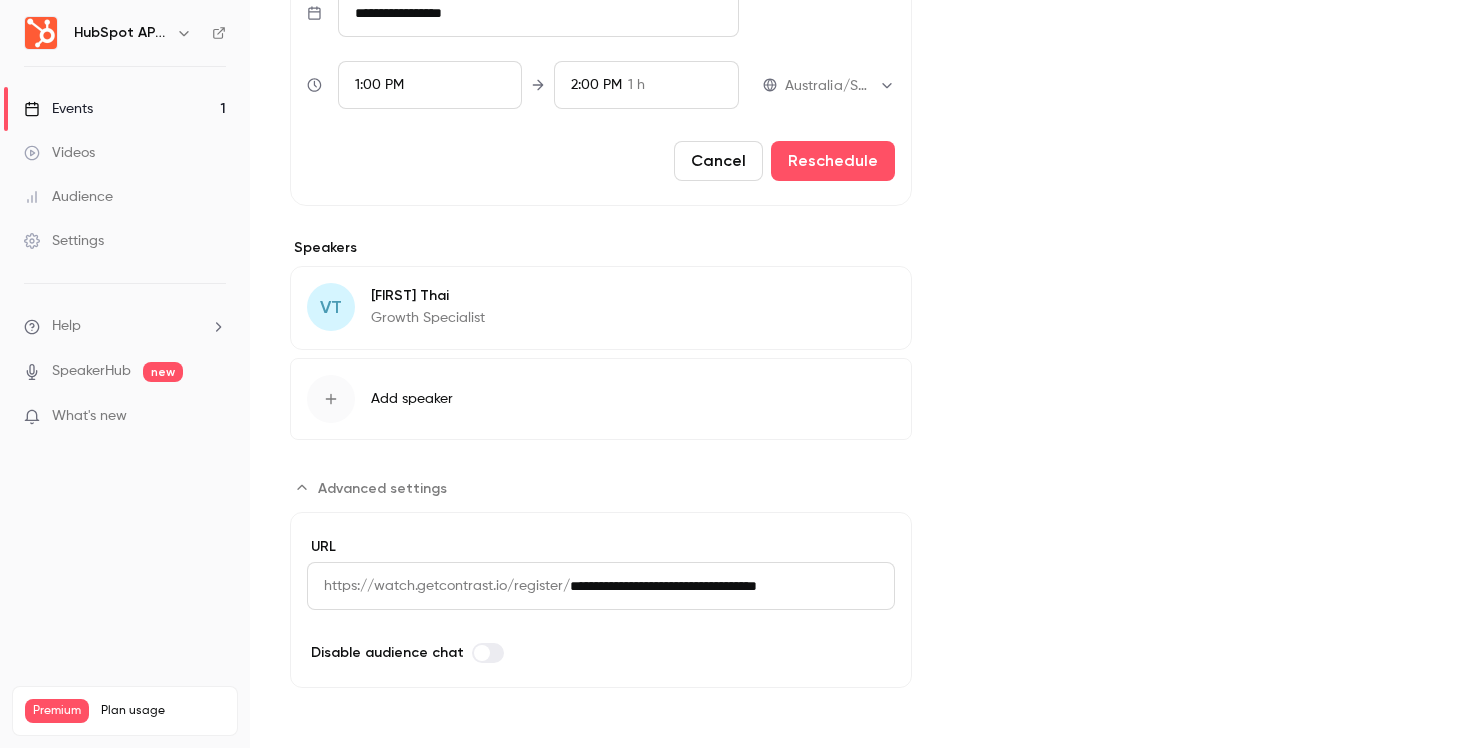 click on "**********" at bounding box center (732, 586) 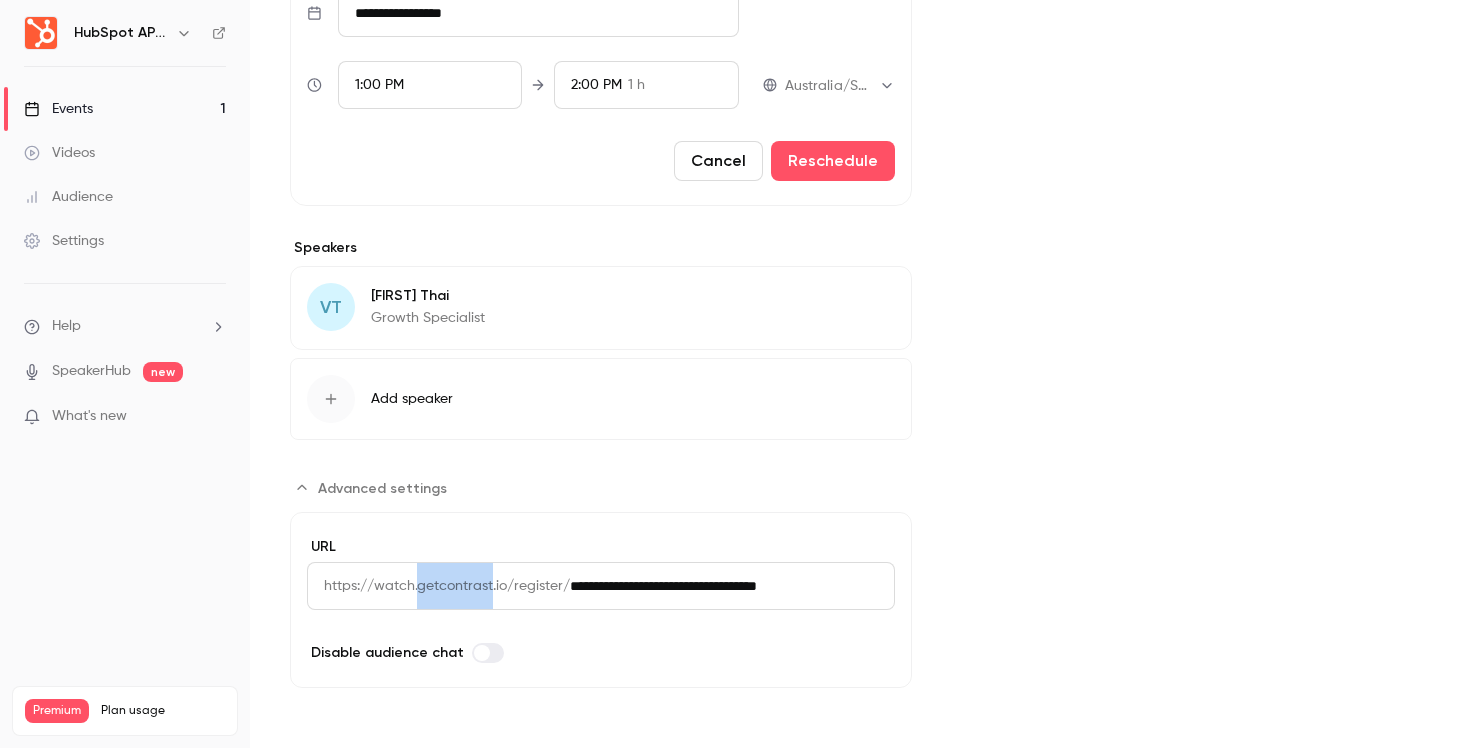 click on "https://watch.getcontrast.io/register/" at bounding box center (438, 586) 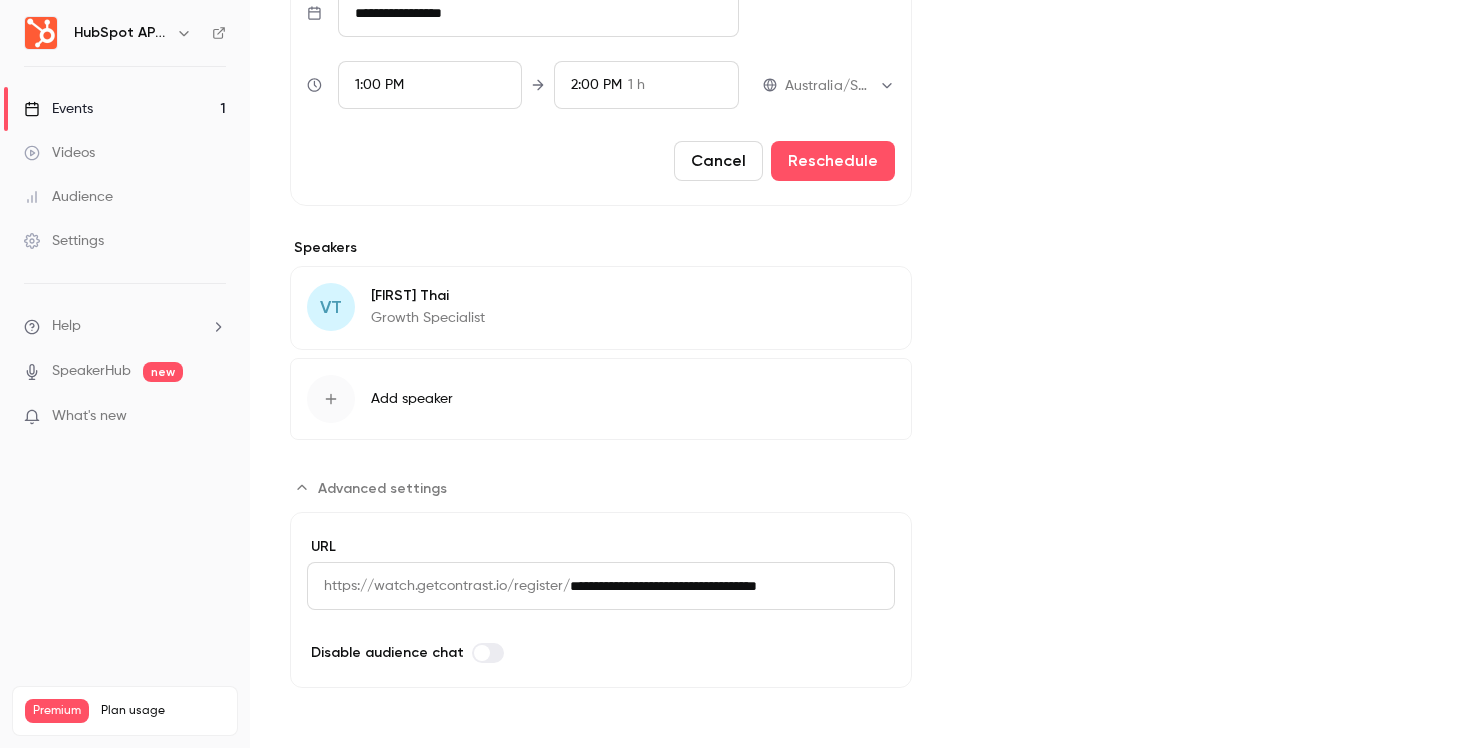 click on "https://watch.getcontrast.io/register/" at bounding box center [438, 586] 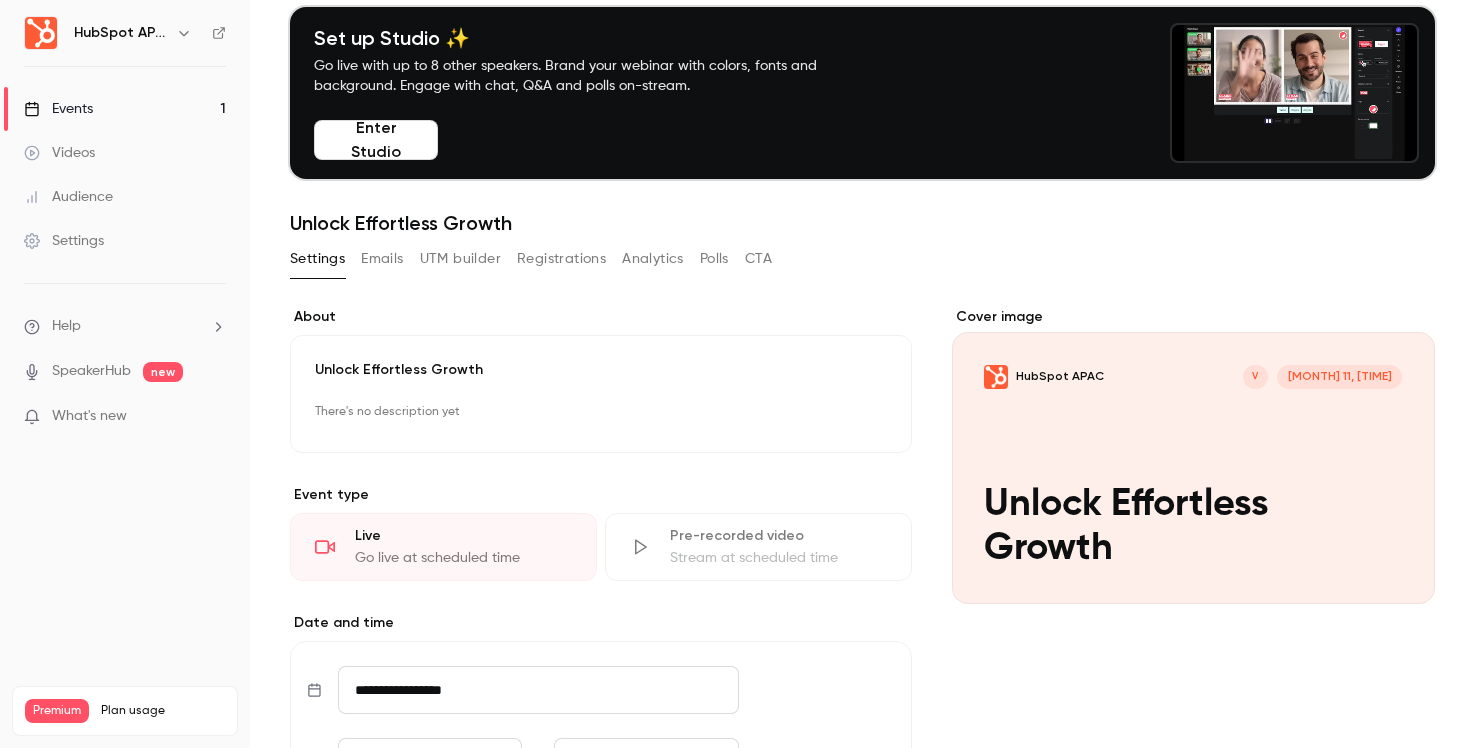 scroll, scrollTop: 79, scrollLeft: 0, axis: vertical 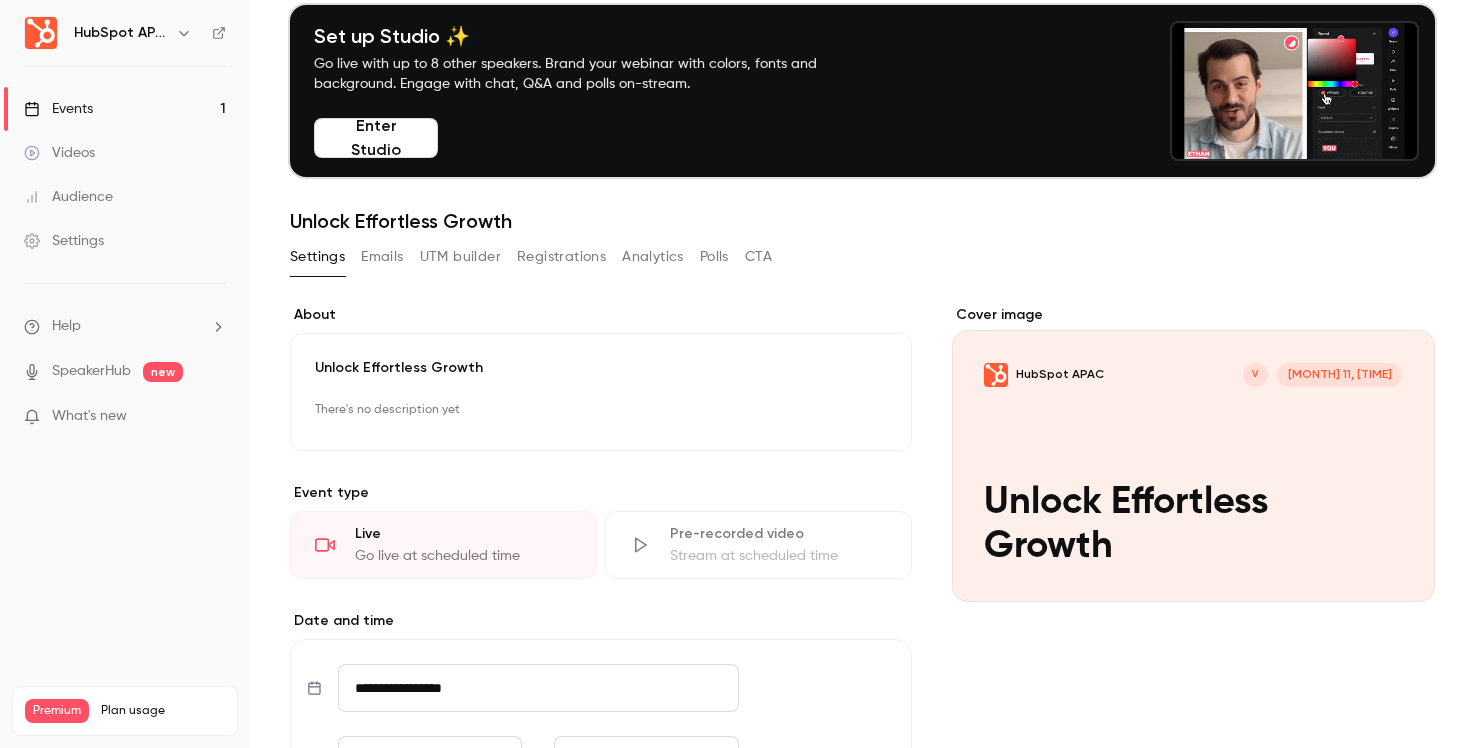 click on "Settings Emails UTM builder Registrations Analytics Polls CTA" at bounding box center [531, 257] 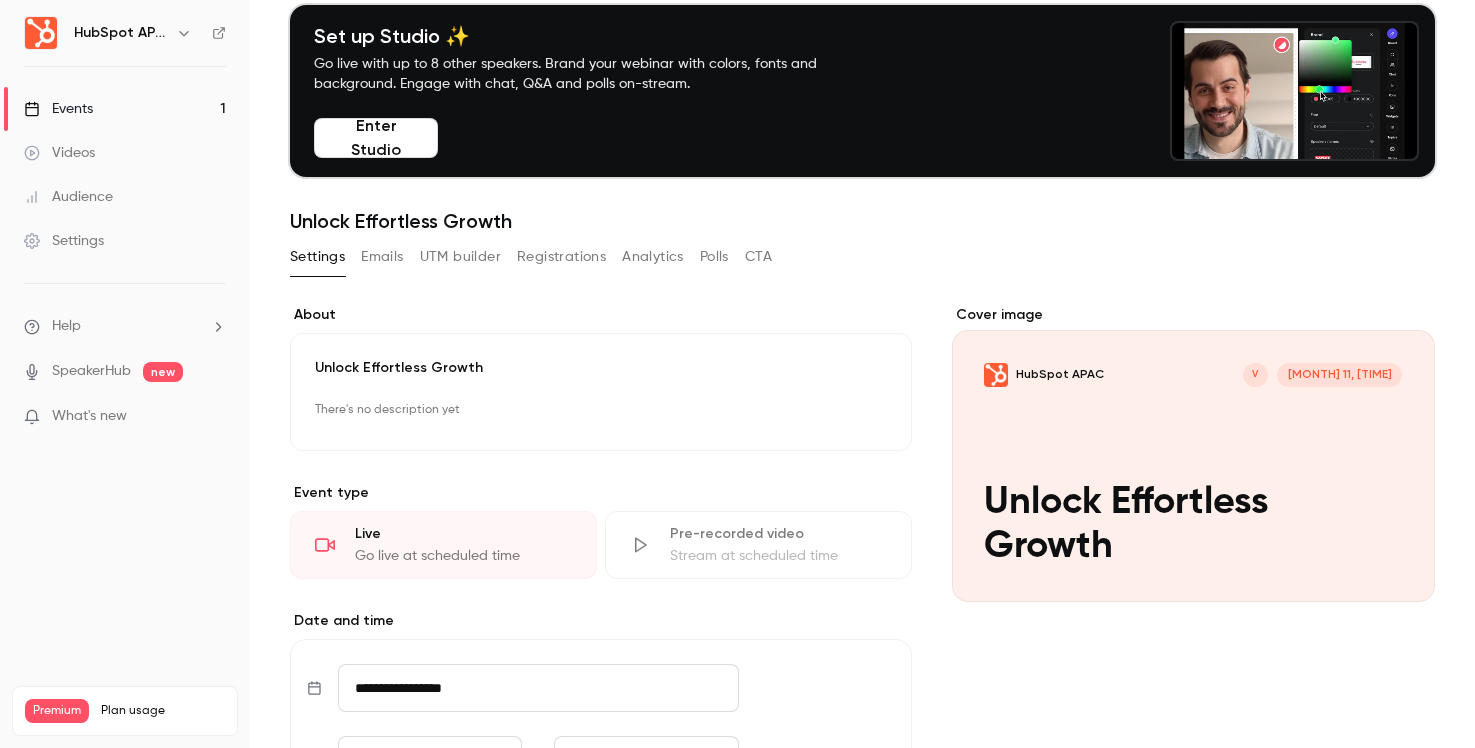 click on "Registrations" at bounding box center [561, 257] 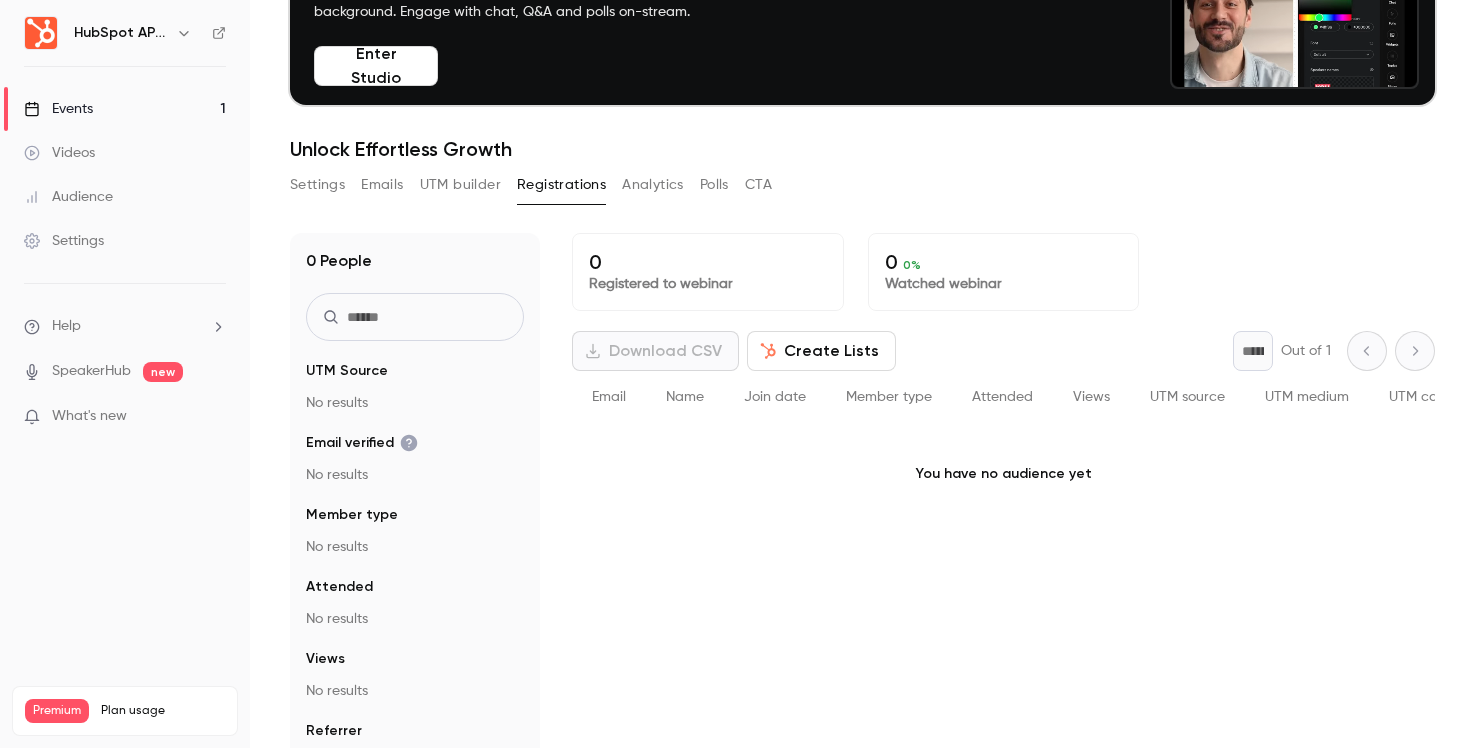 scroll, scrollTop: 150, scrollLeft: 0, axis: vertical 